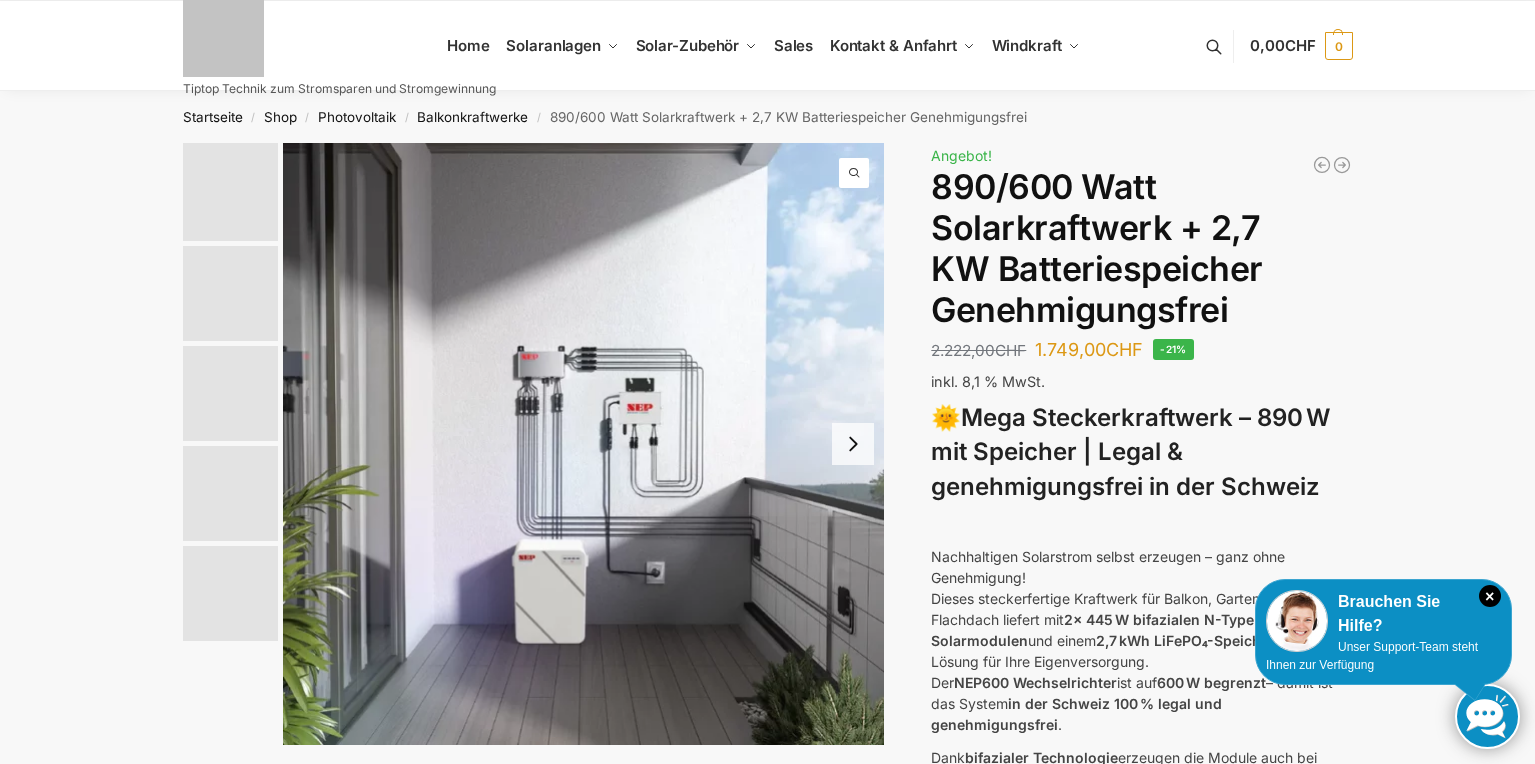 scroll, scrollTop: 0, scrollLeft: 0, axis: both 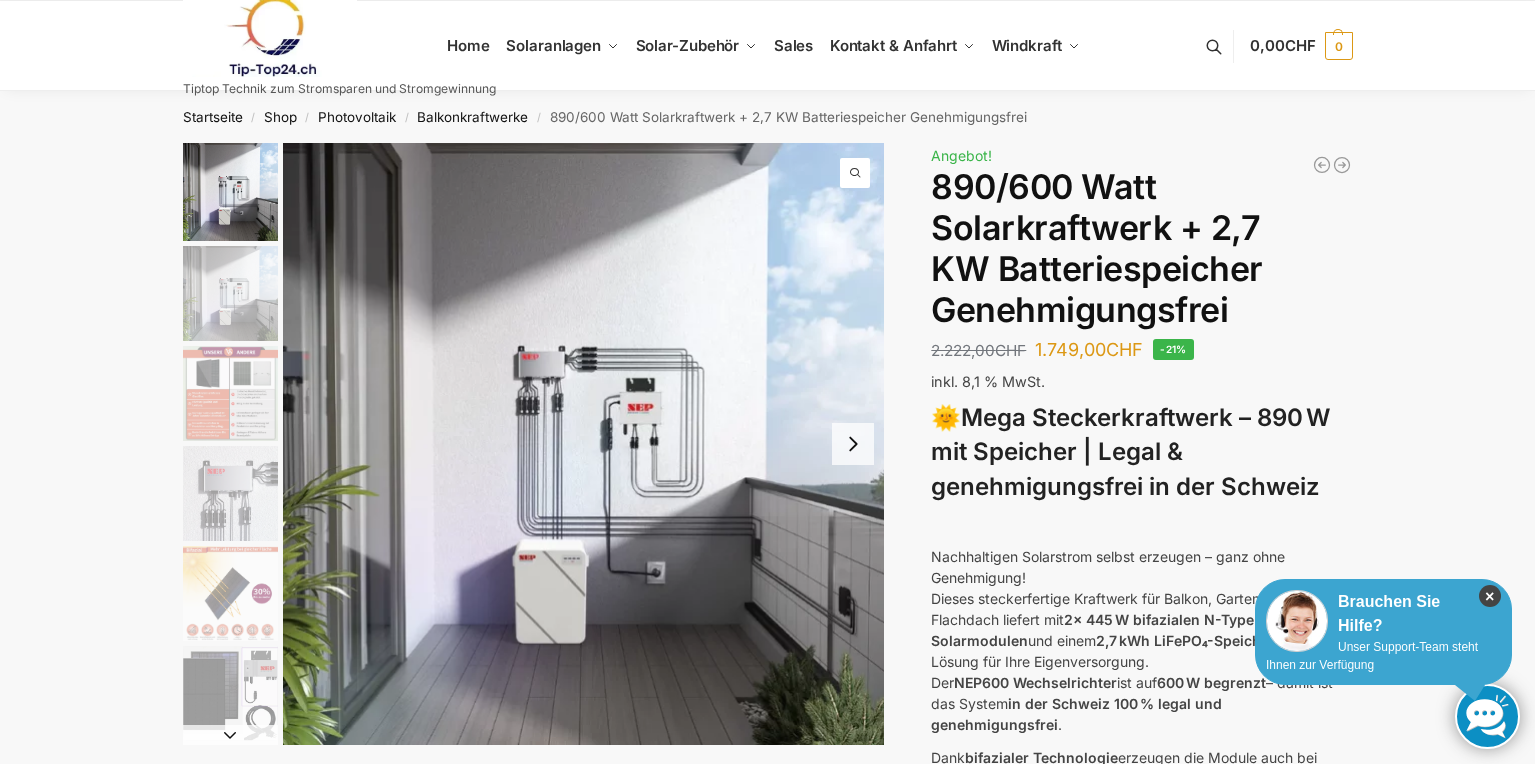 click on "×" at bounding box center (1490, 596) 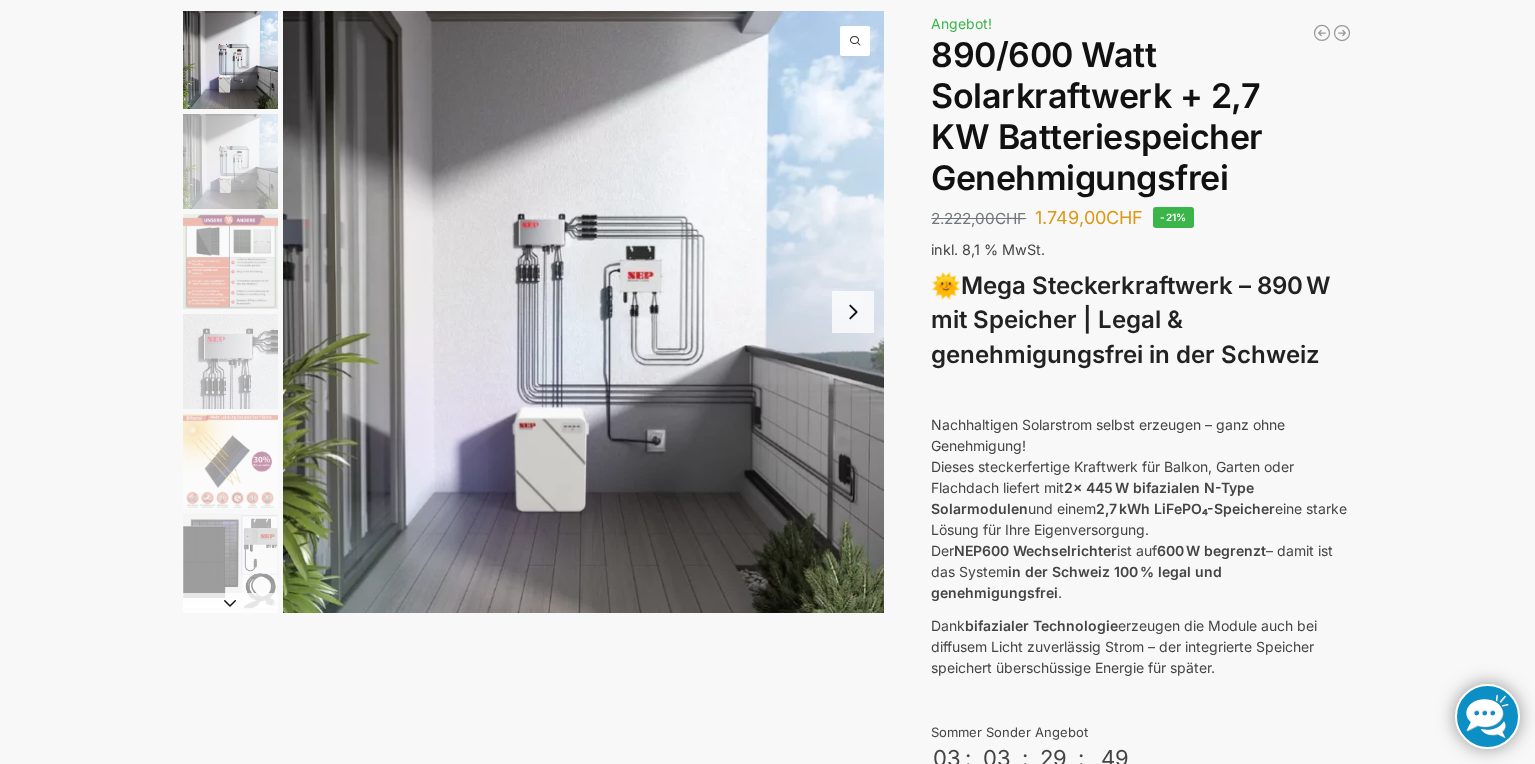 scroll, scrollTop: 0, scrollLeft: 0, axis: both 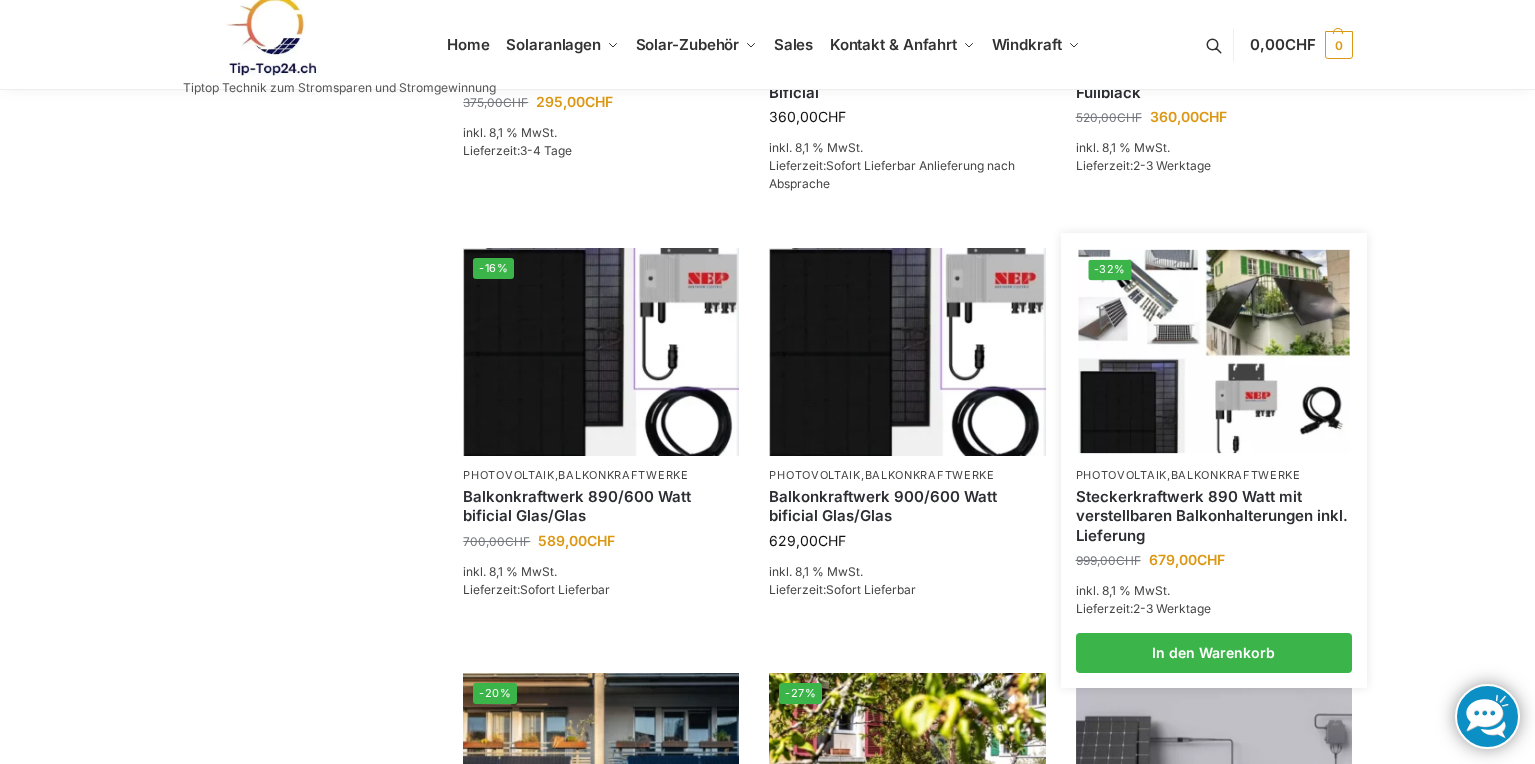 click at bounding box center [1213, 351] 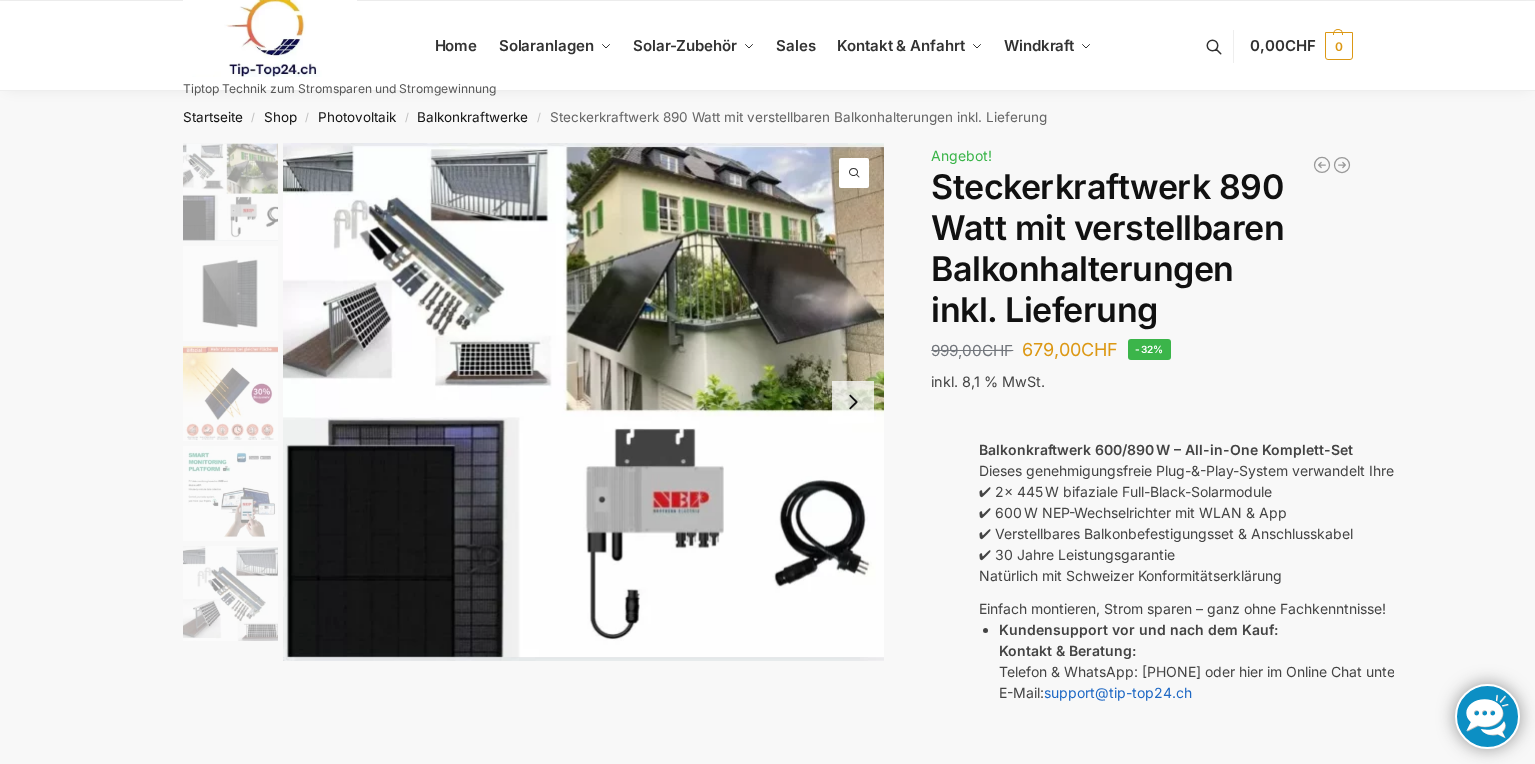scroll, scrollTop: 0, scrollLeft: 0, axis: both 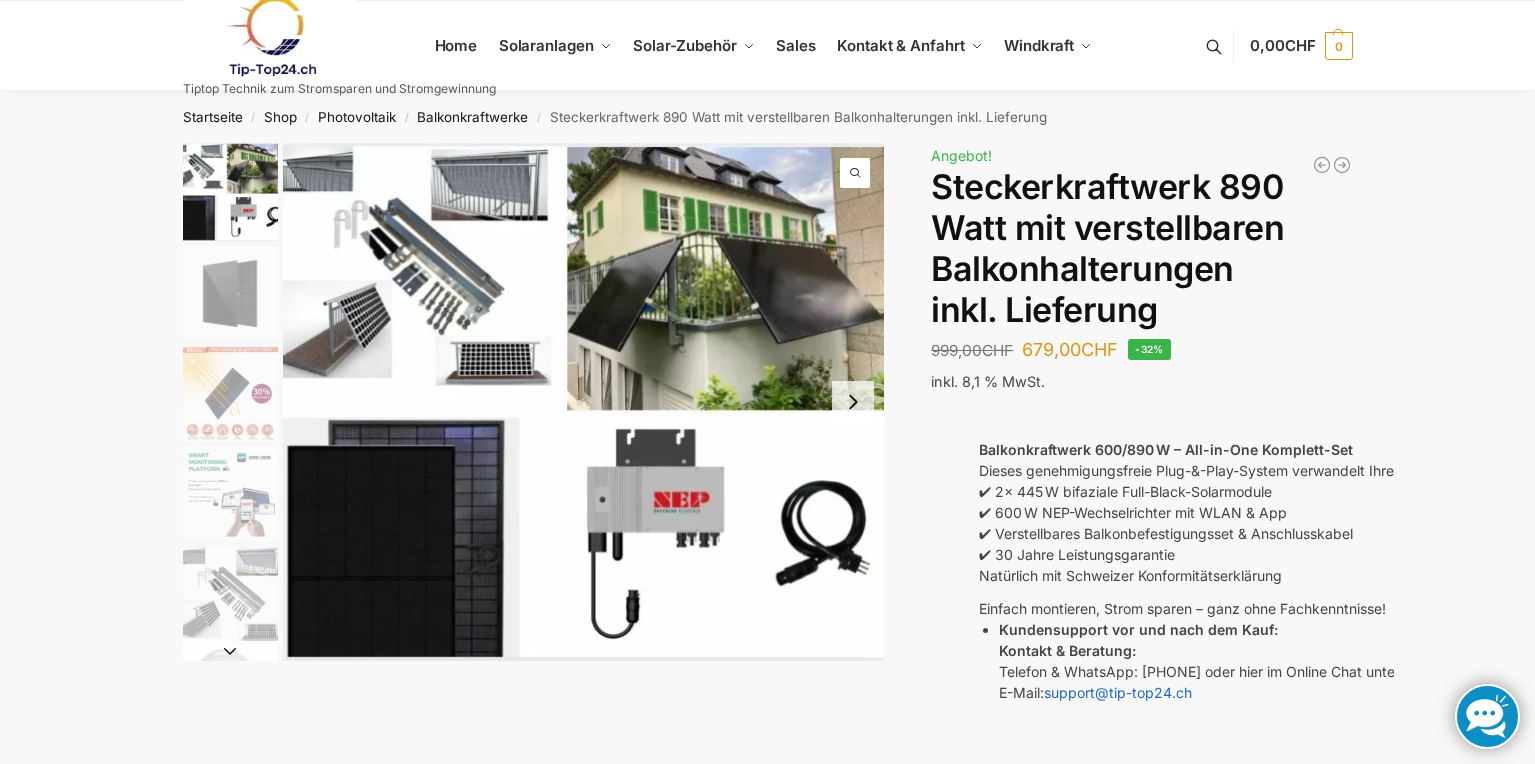 click at bounding box center (230, 393) 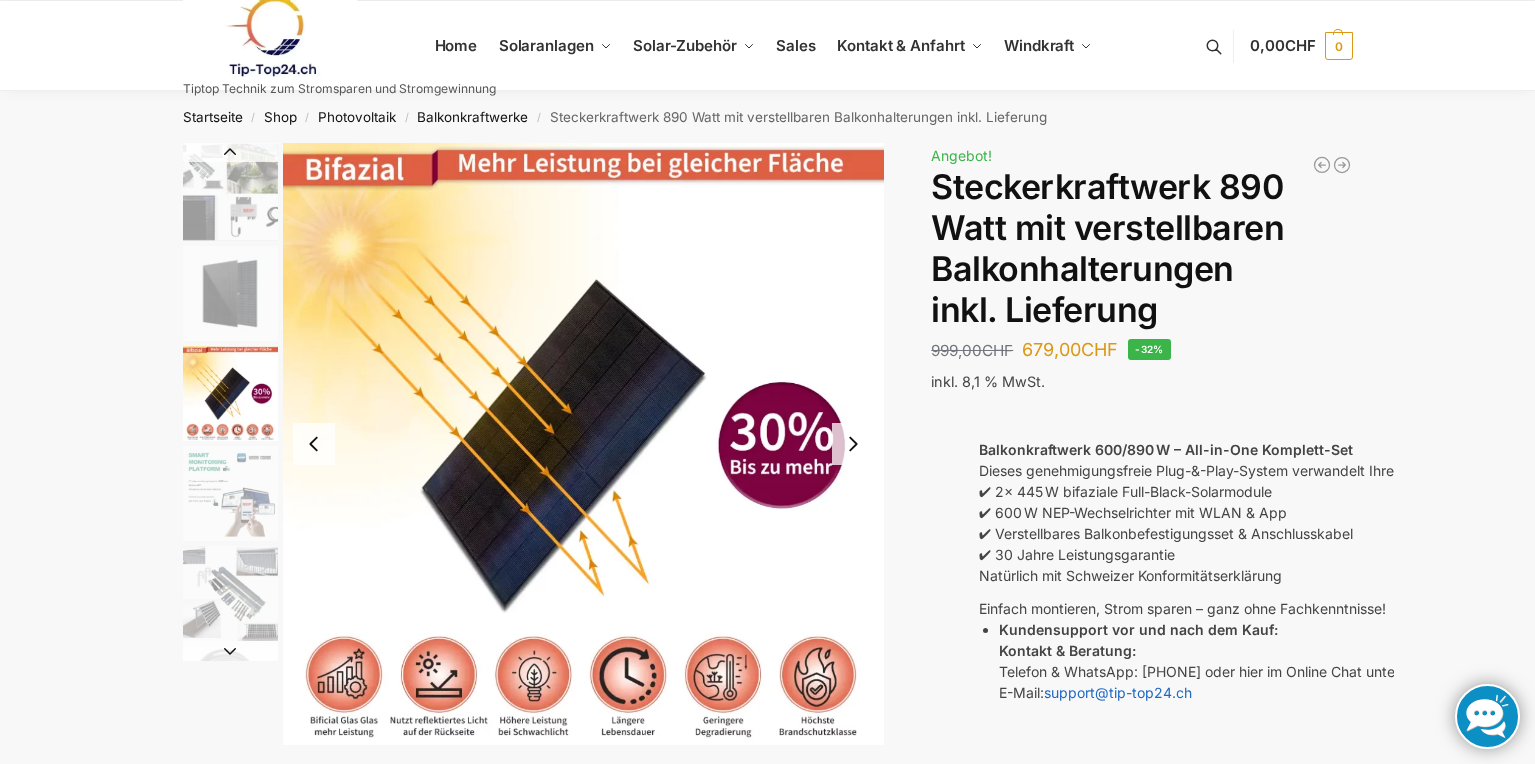 click at bounding box center [230, 593] 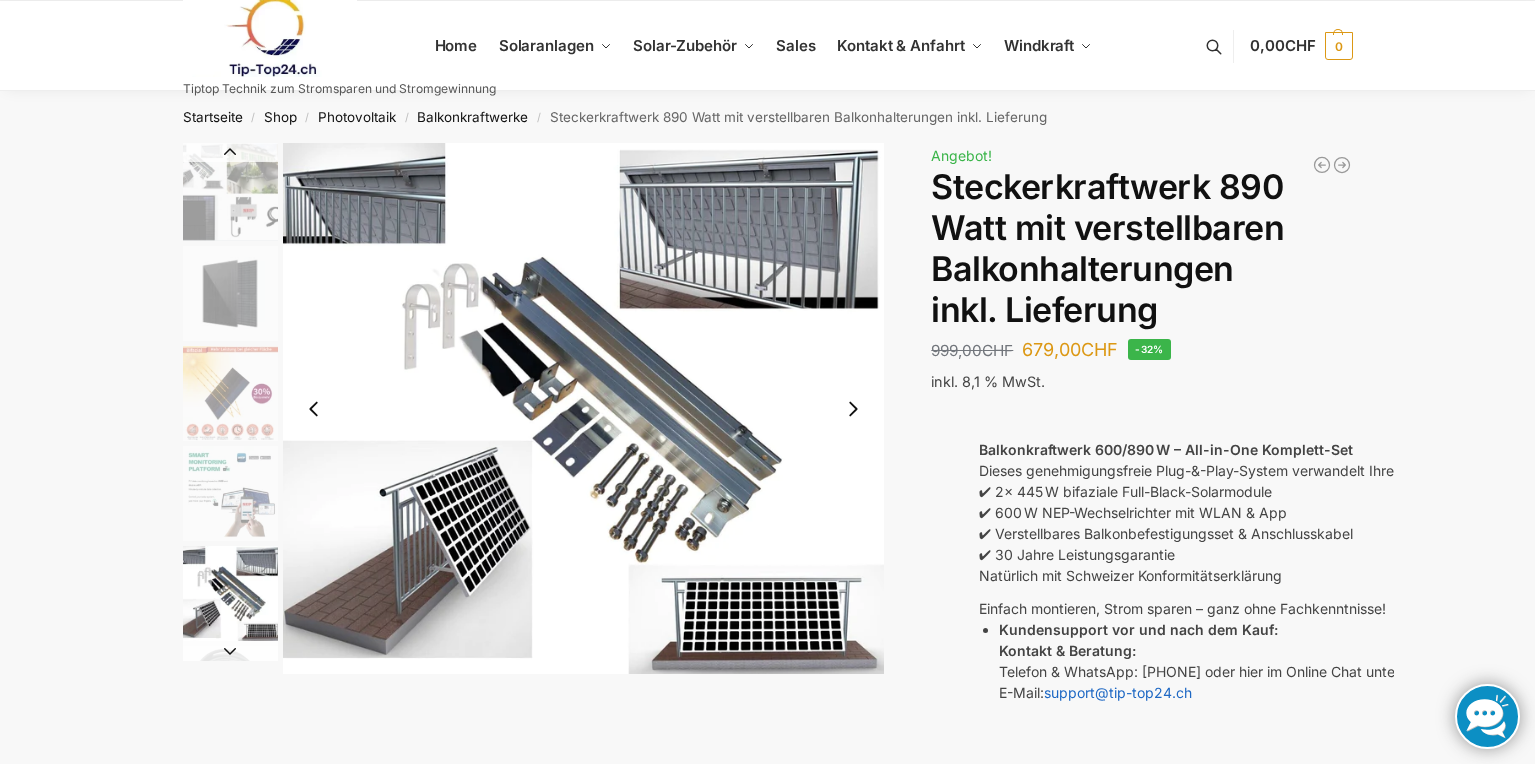 click at bounding box center (853, 409) 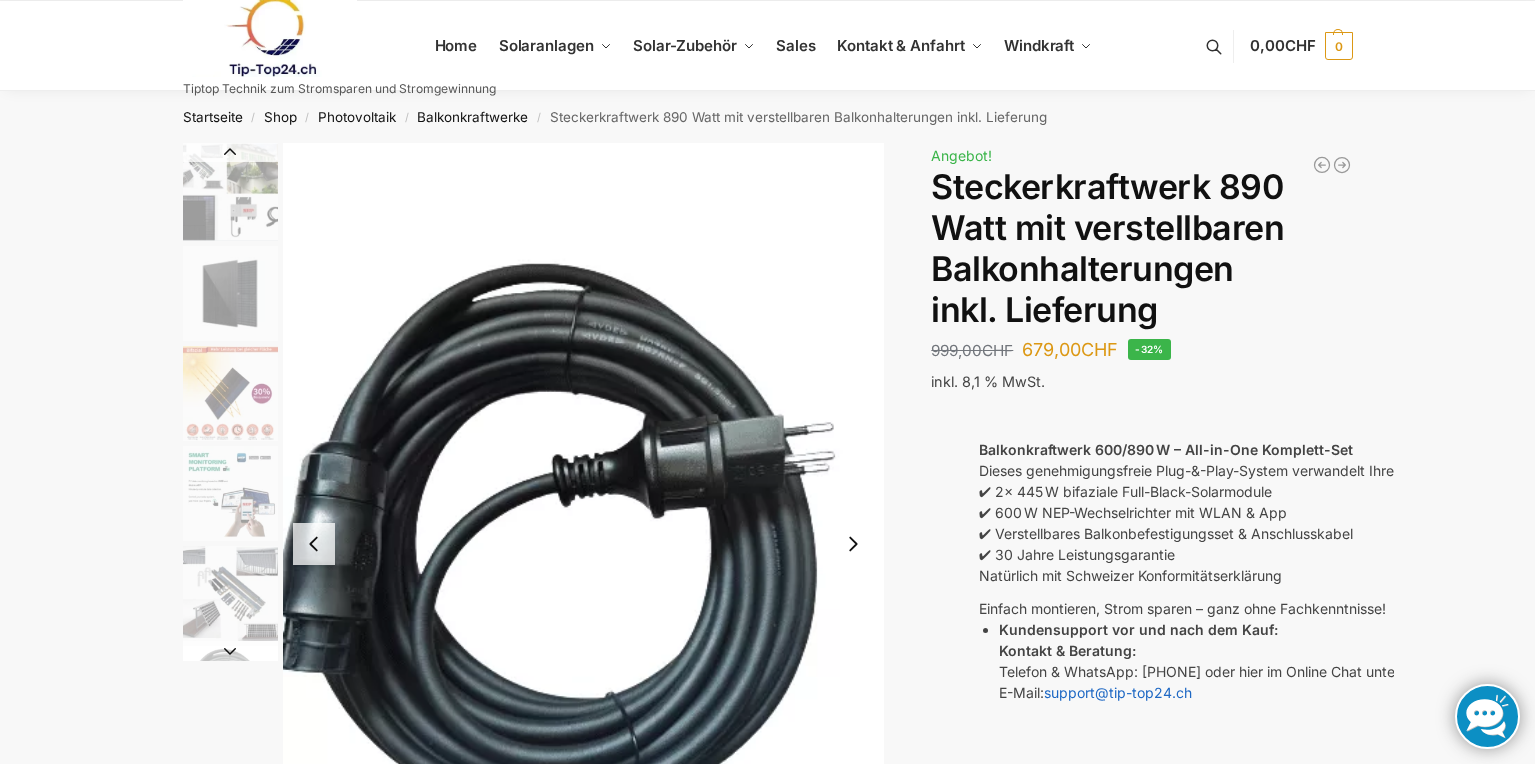 click at bounding box center [853, 544] 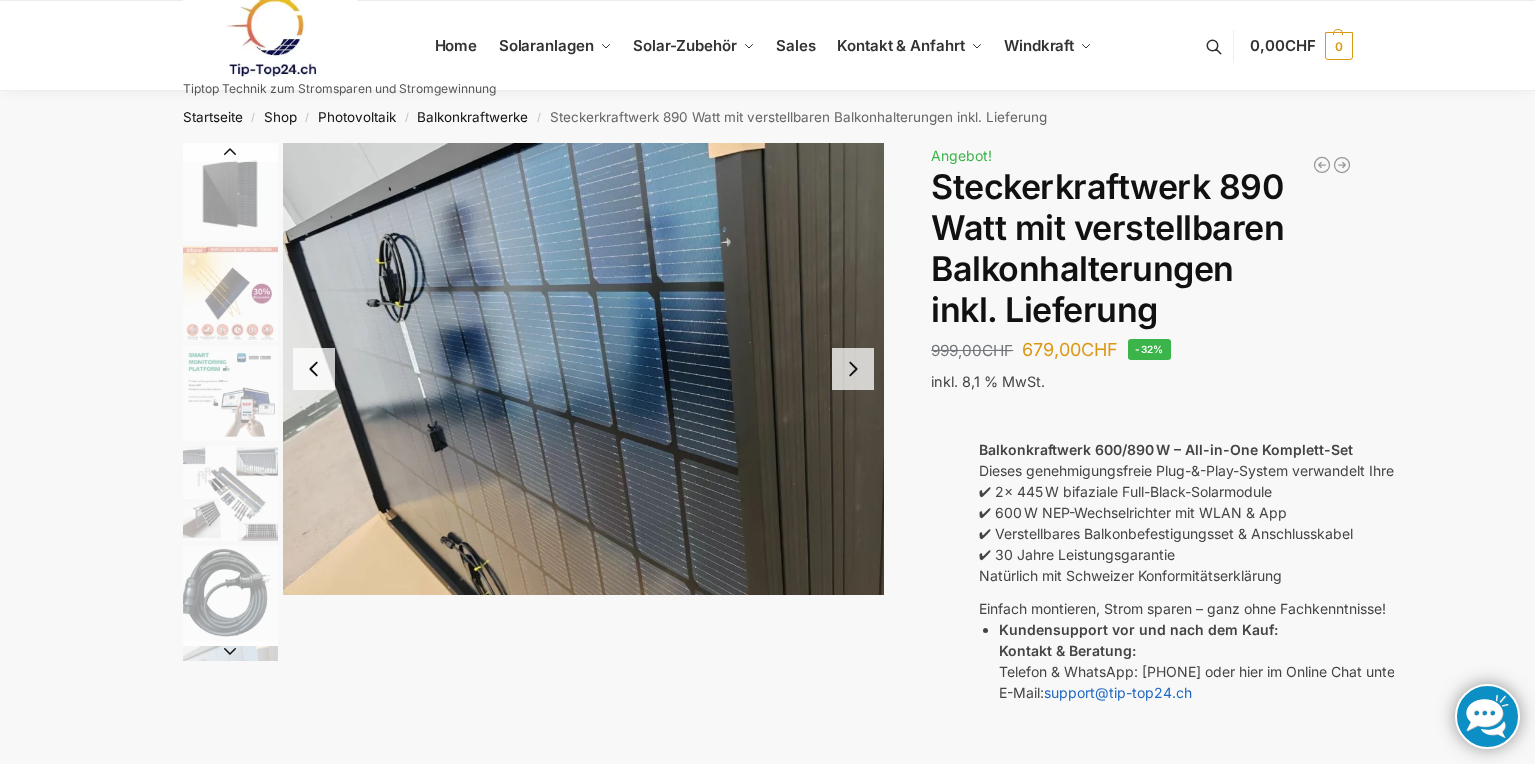click at bounding box center (853, 369) 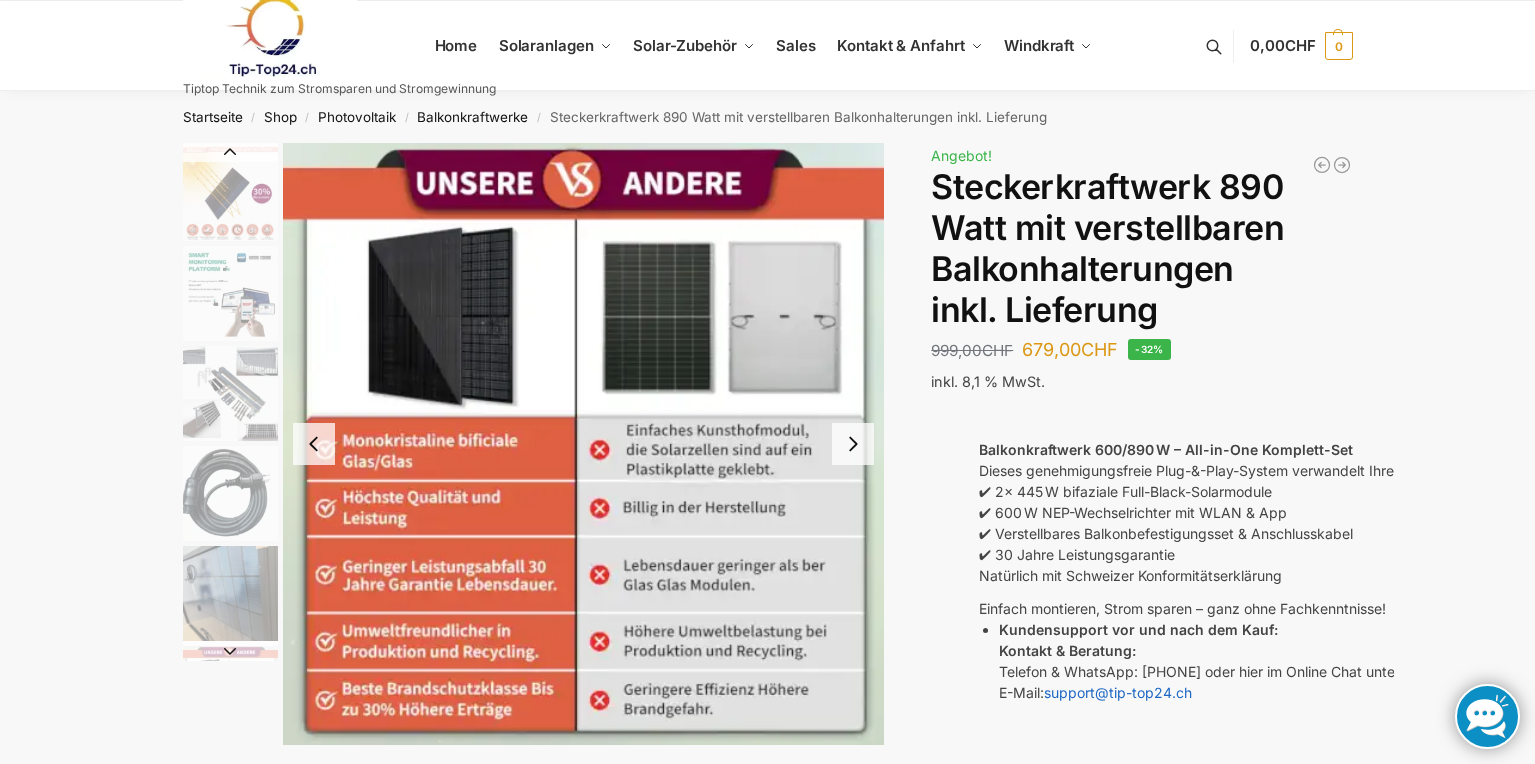 click at bounding box center [584, 444] 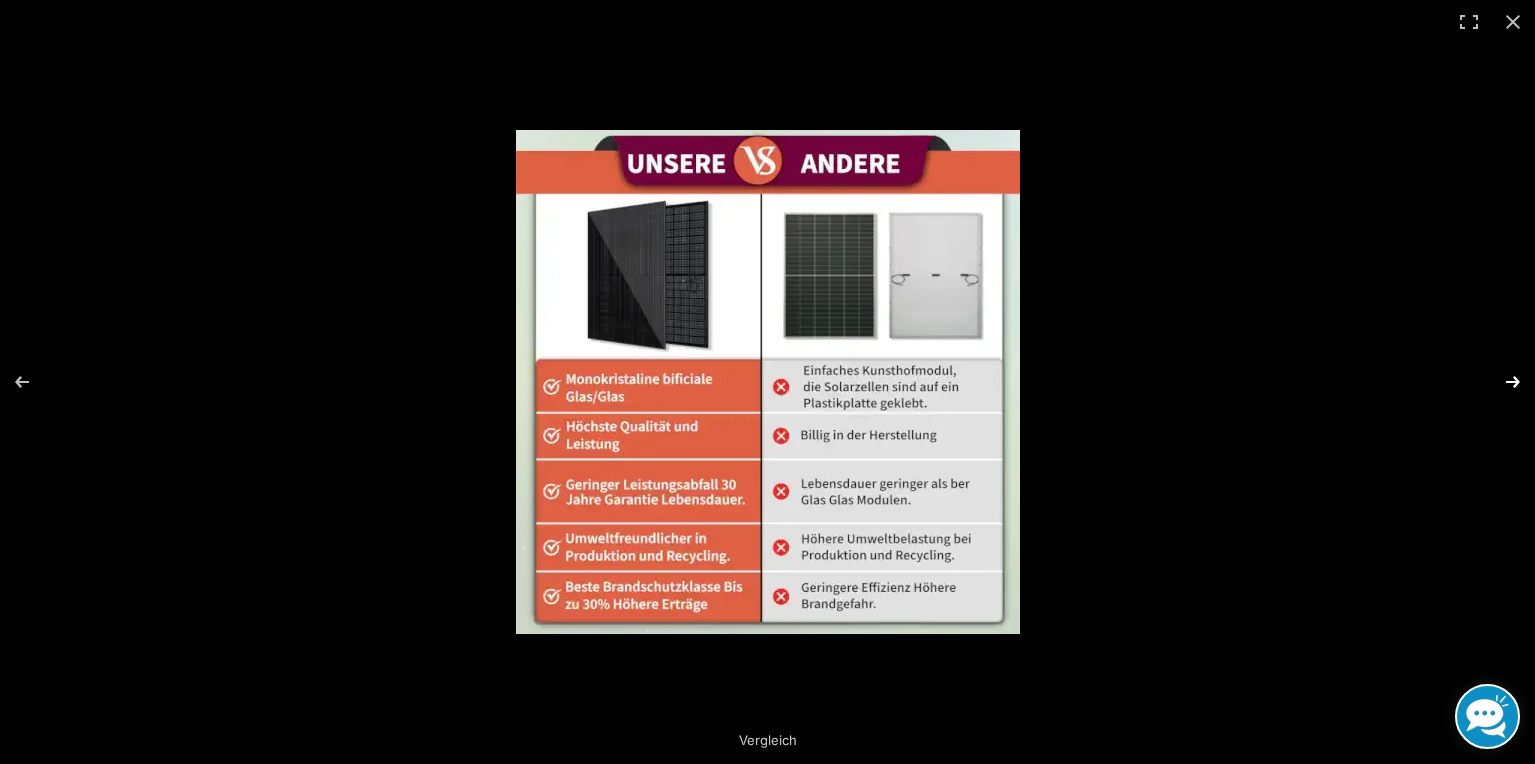 click at bounding box center [1500, 382] 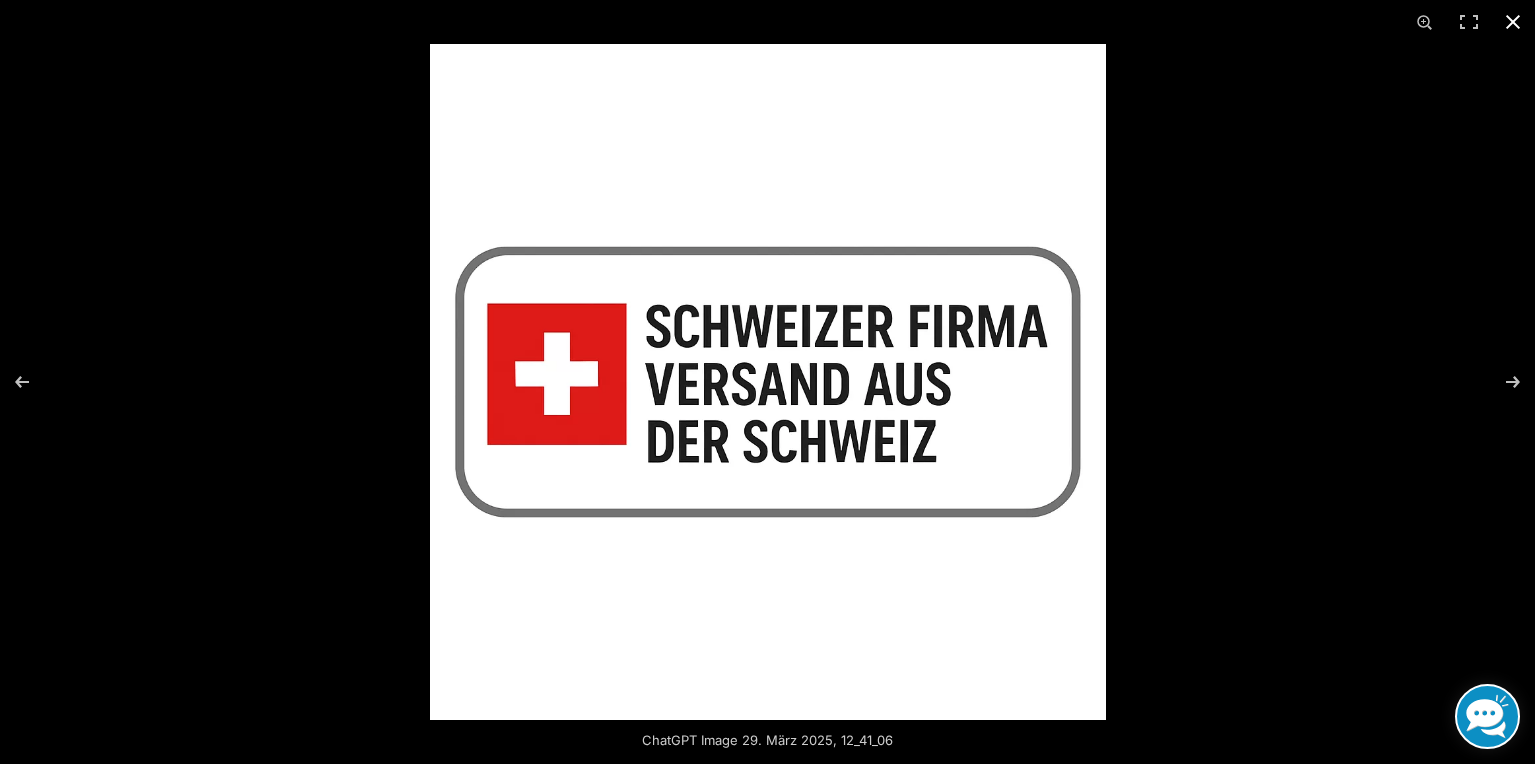 click at bounding box center [1513, 22] 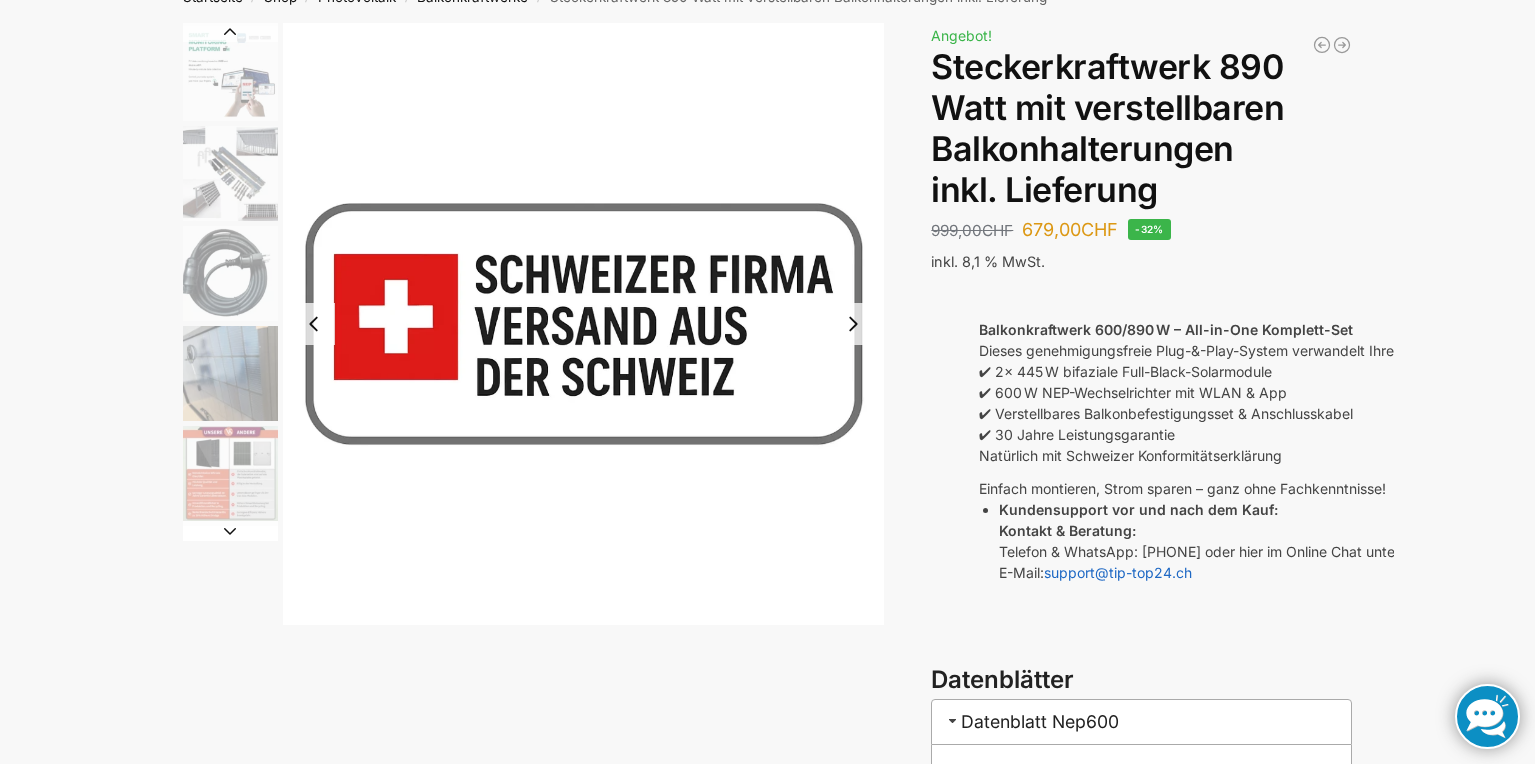 scroll, scrollTop: 200, scrollLeft: 0, axis: vertical 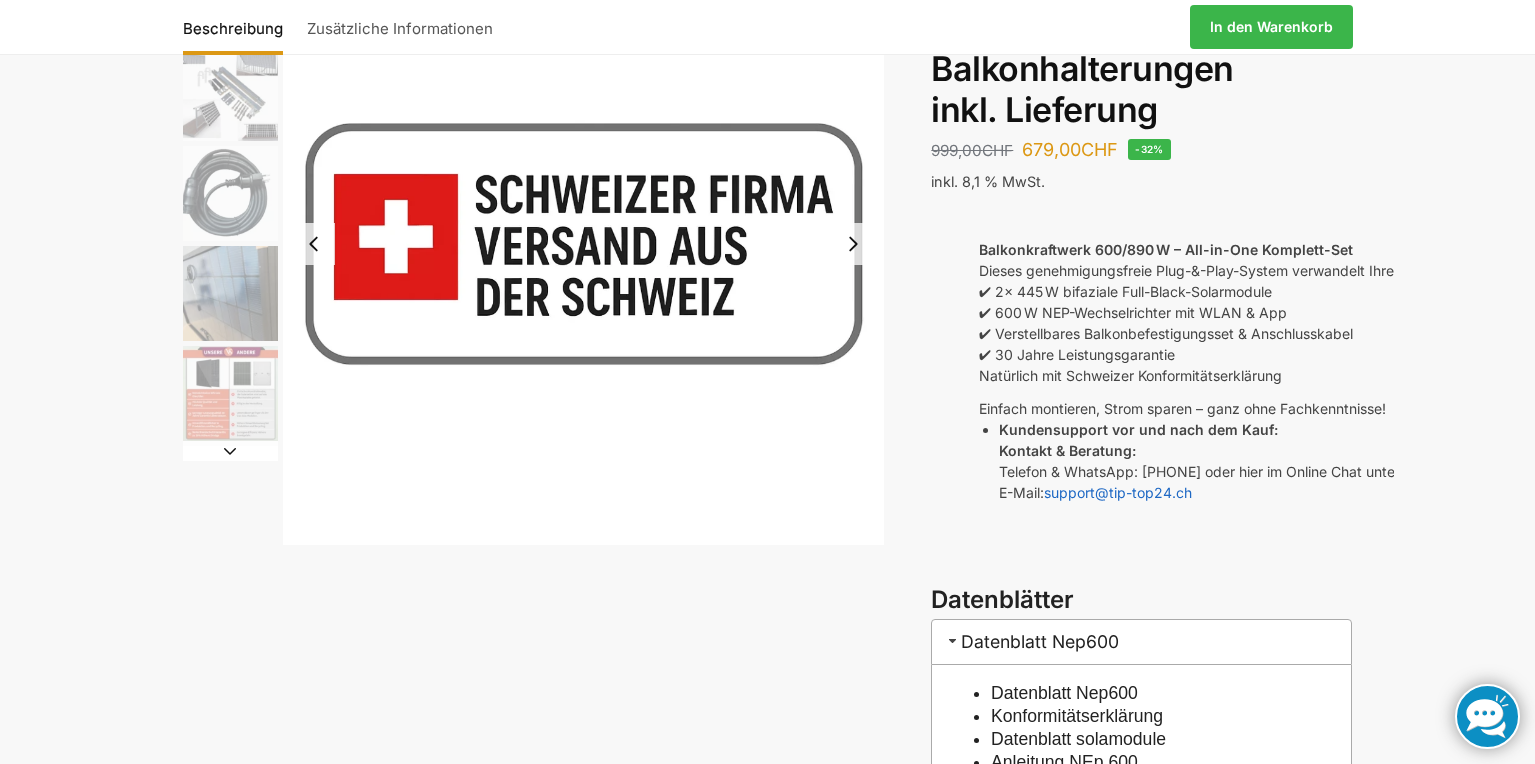 click at bounding box center (853, 244) 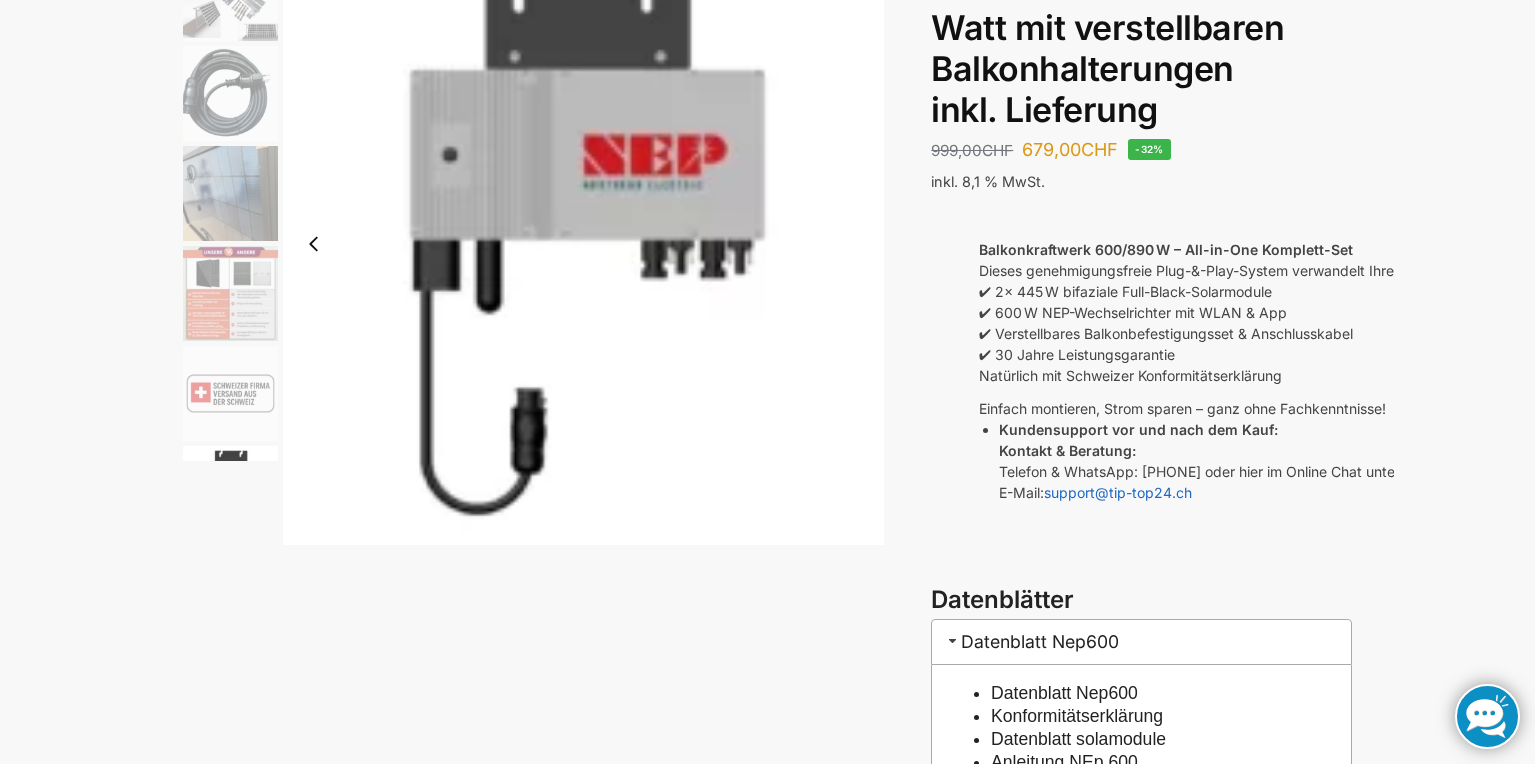 scroll, scrollTop: 0, scrollLeft: 0, axis: both 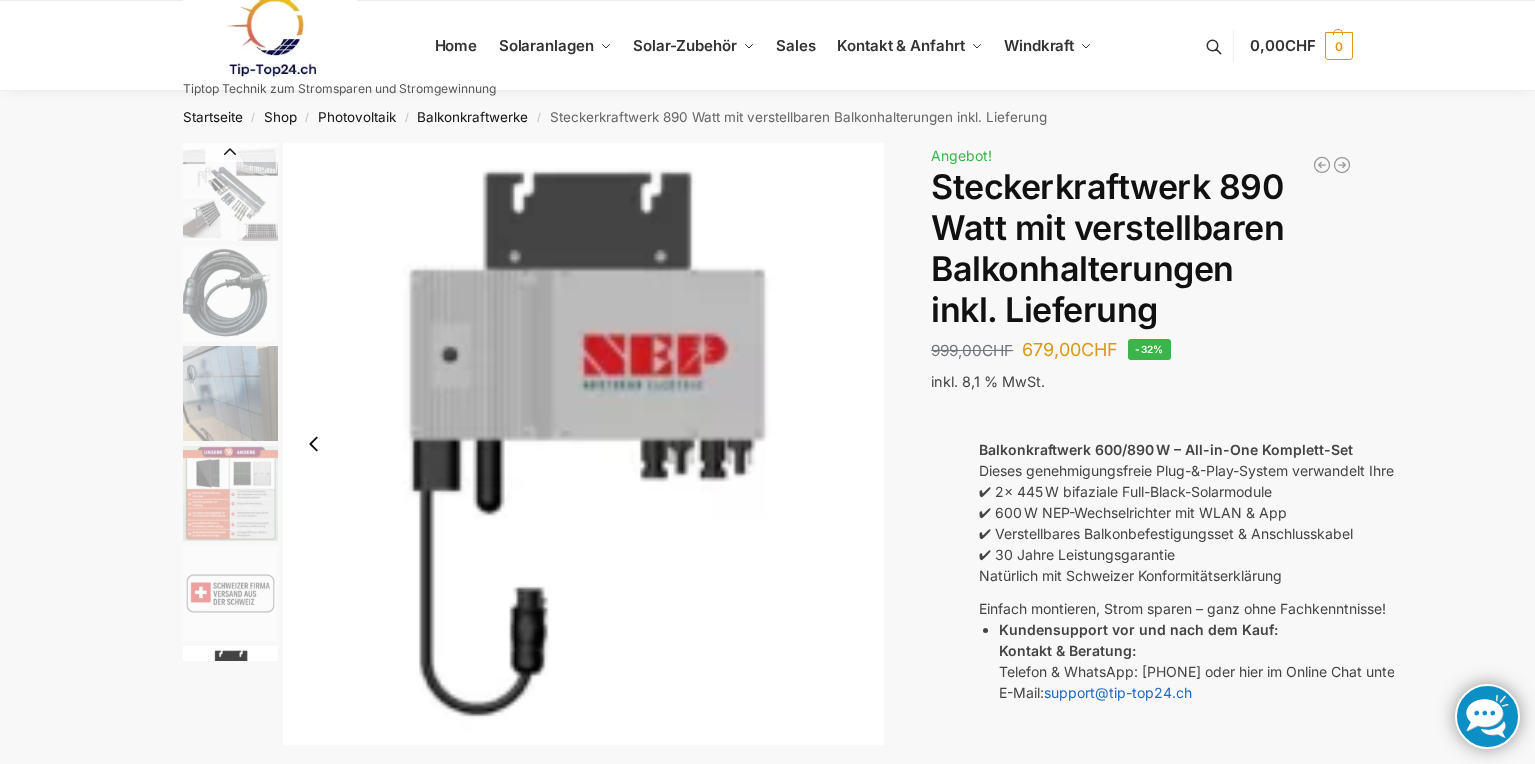 click at bounding box center (230, 393) 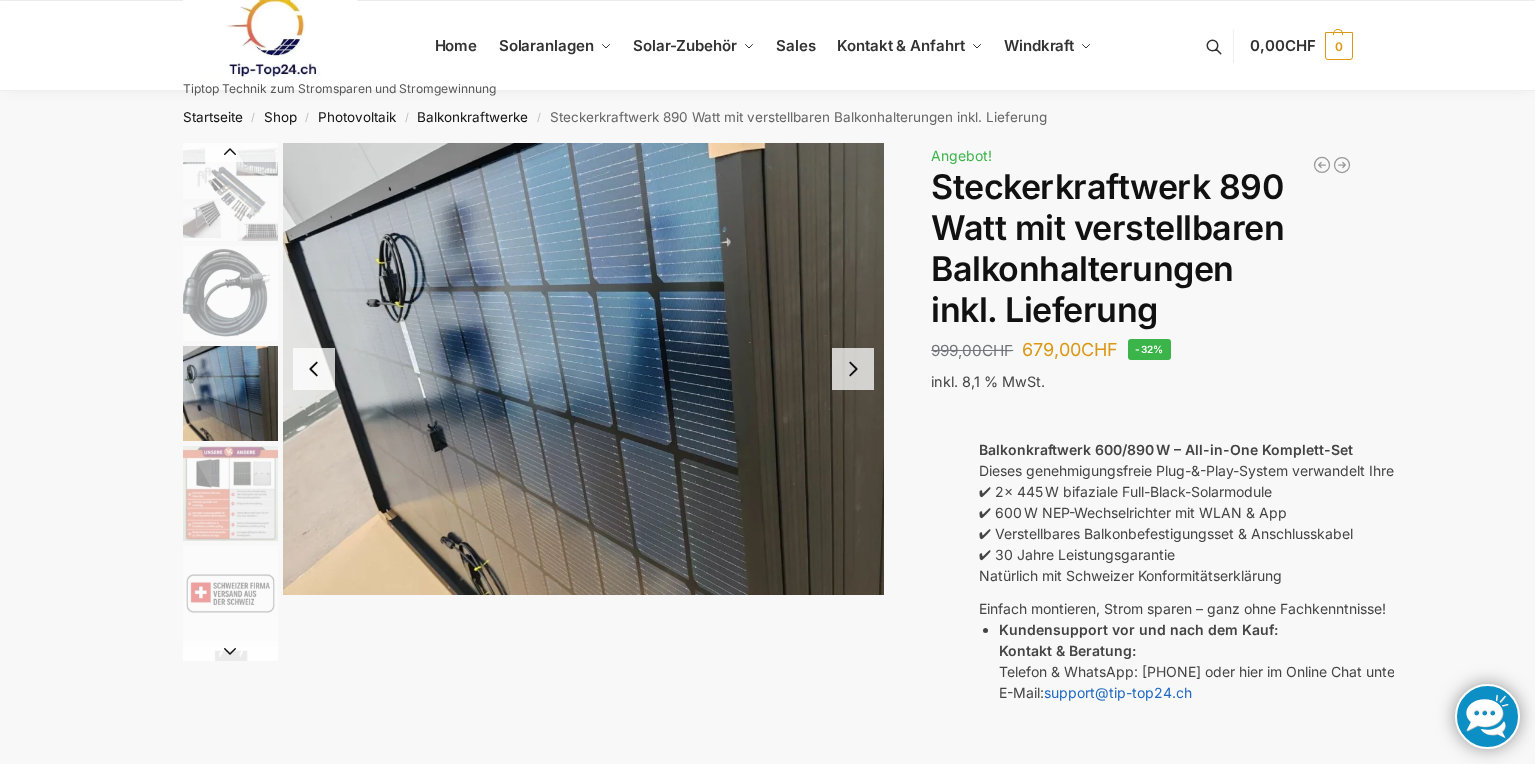 click at bounding box center (230, 152) 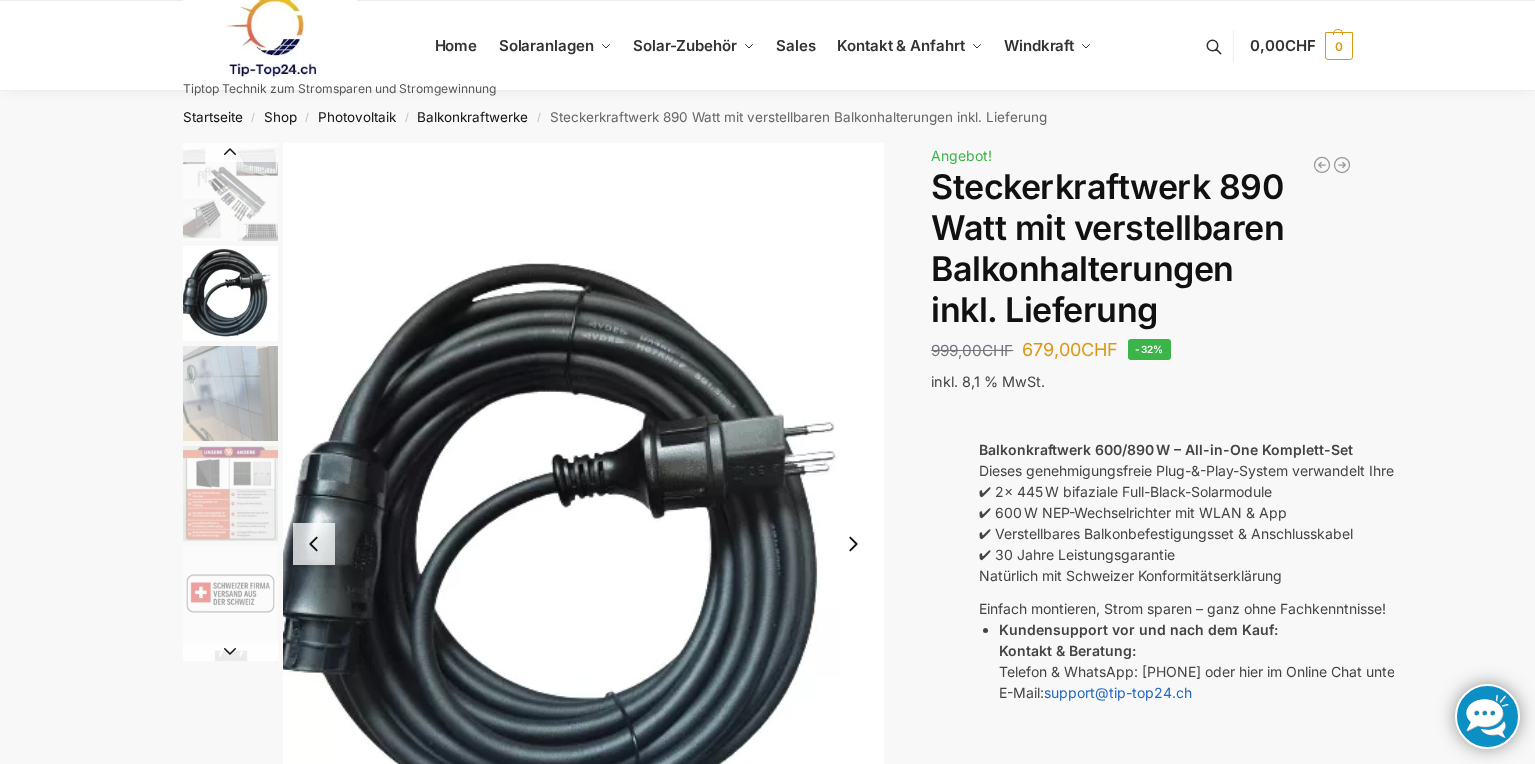 click at bounding box center [230, 152] 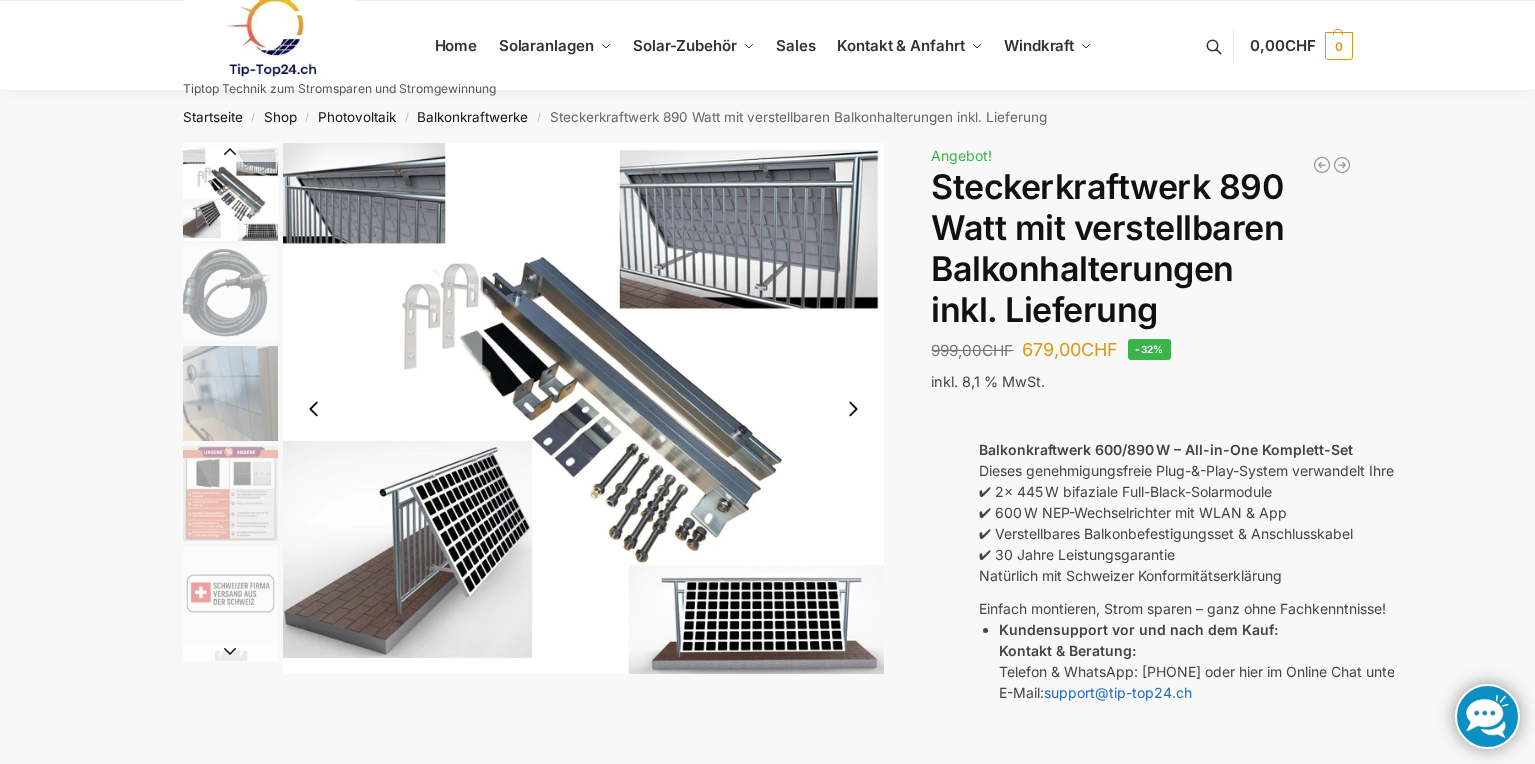 click at bounding box center (230, 152) 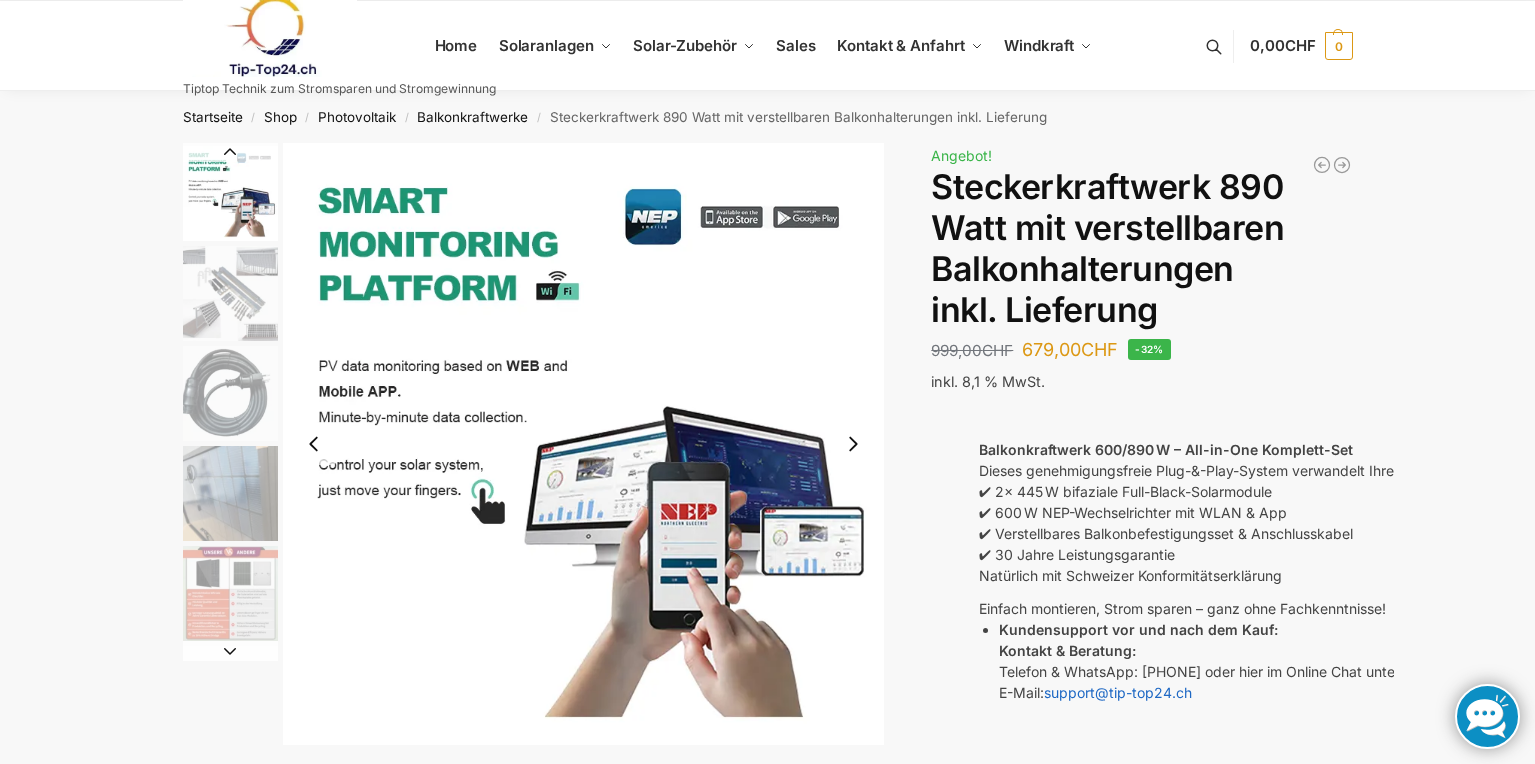 click at bounding box center (230, 152) 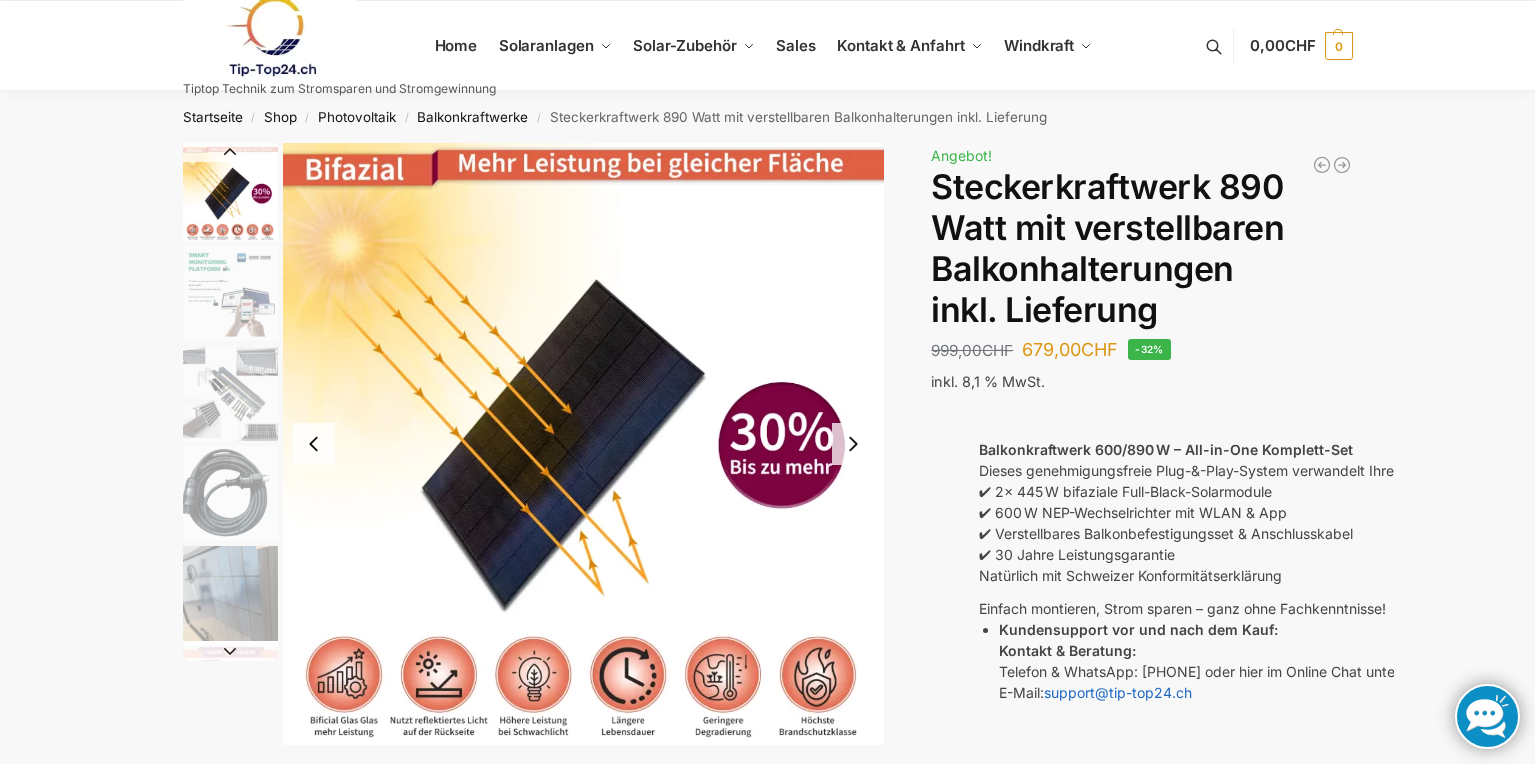 click at bounding box center (230, 152) 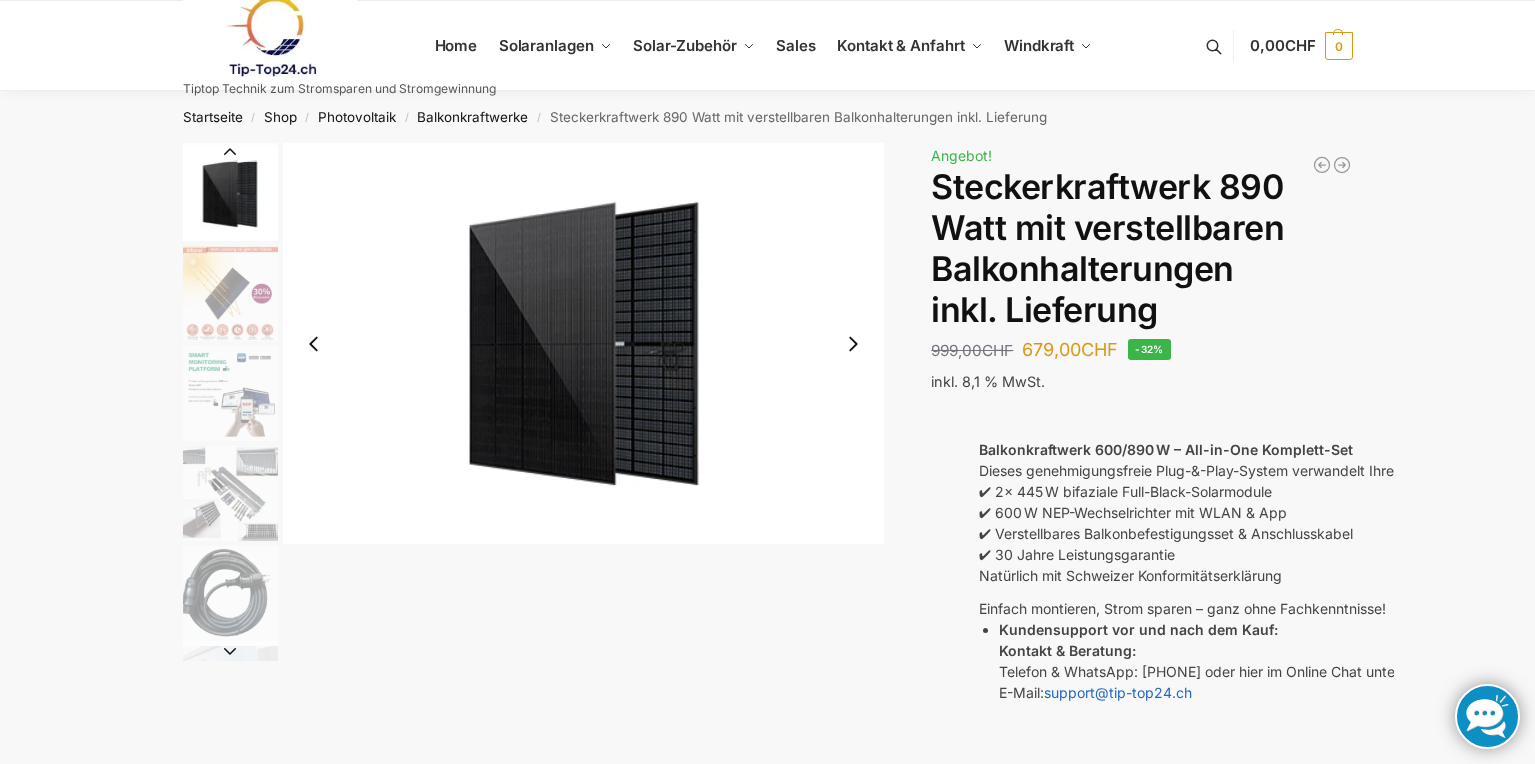 click at bounding box center [230, 152] 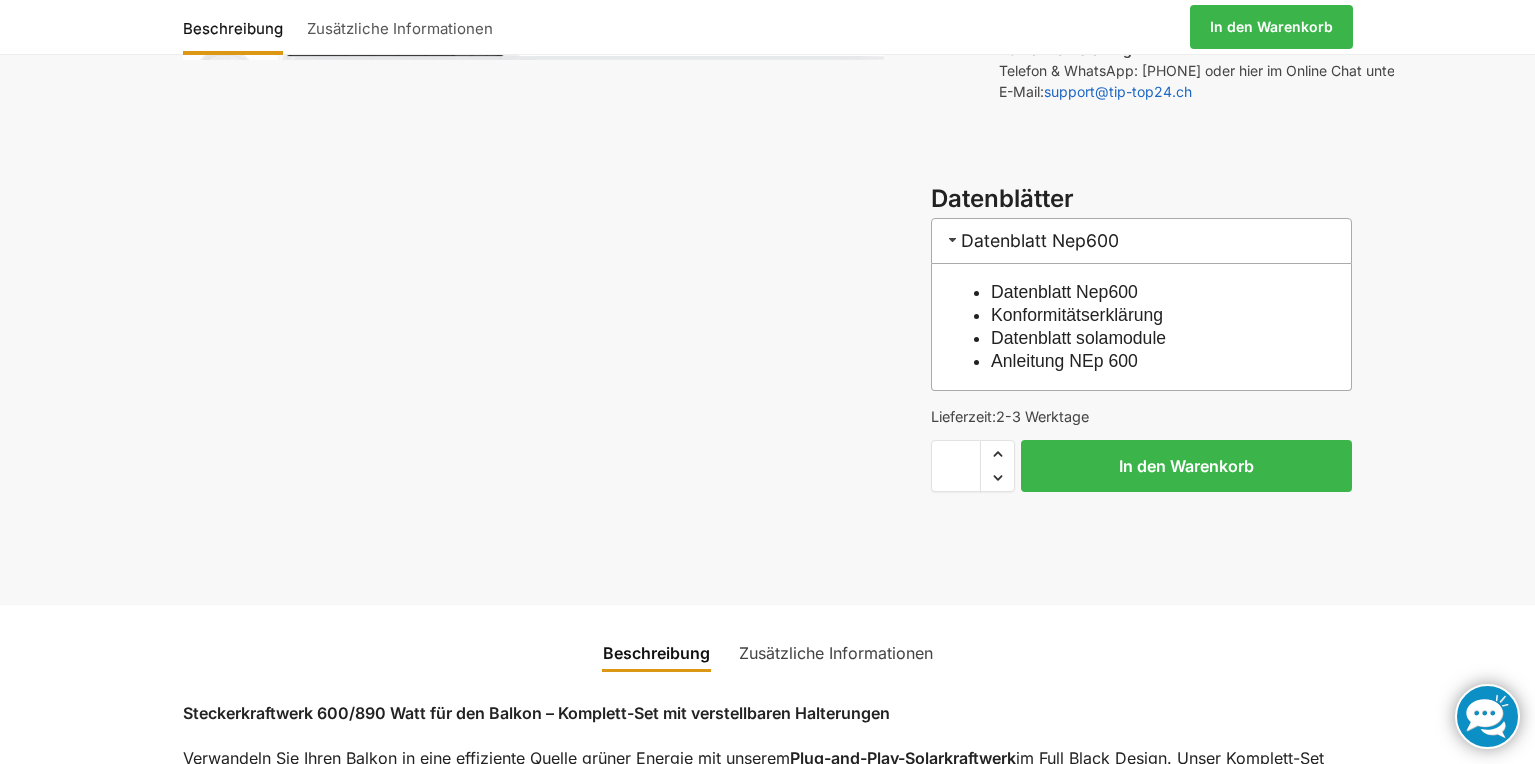 scroll, scrollTop: 600, scrollLeft: 0, axis: vertical 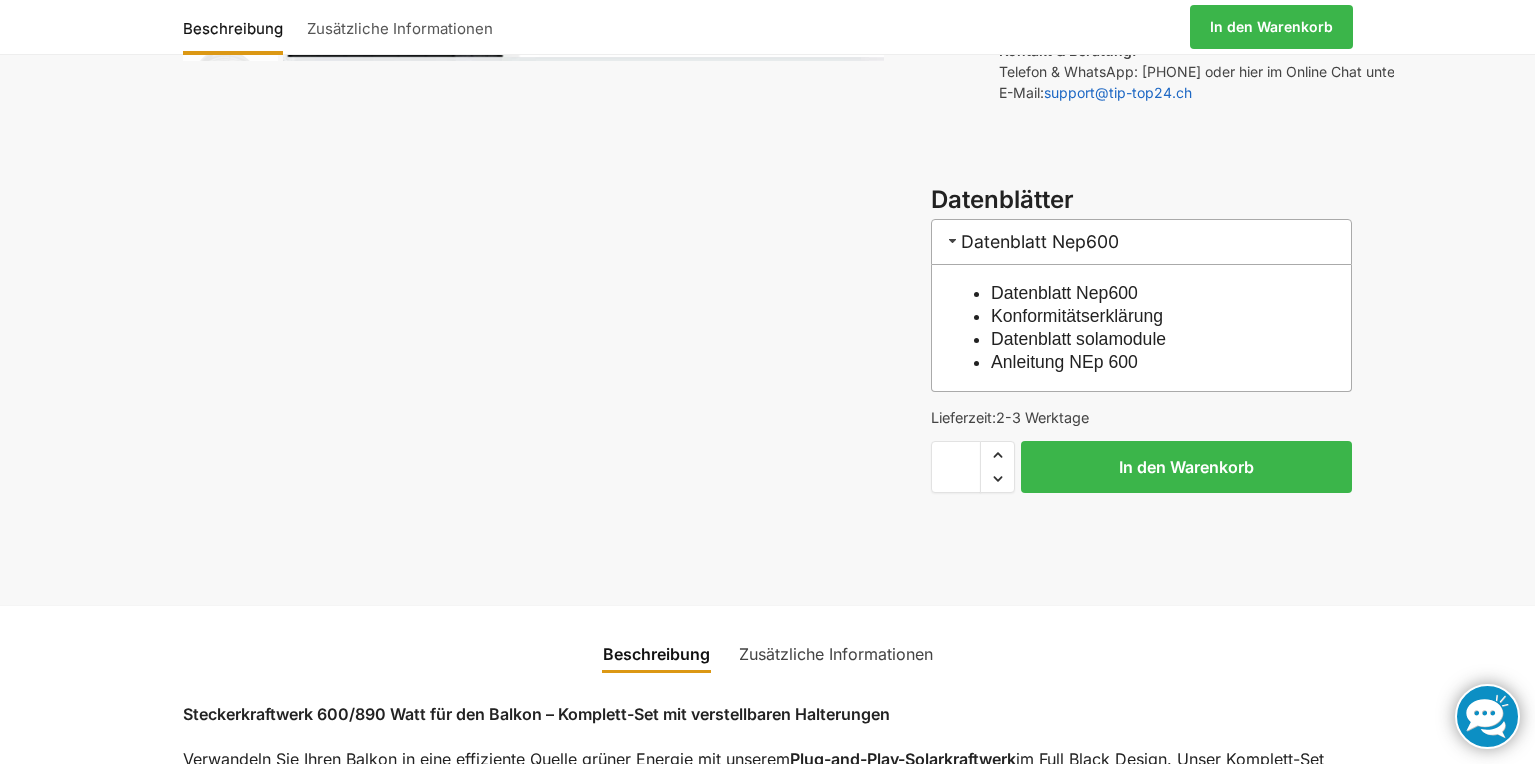 click on "Datenblatt Nep600" at bounding box center (1141, 241) 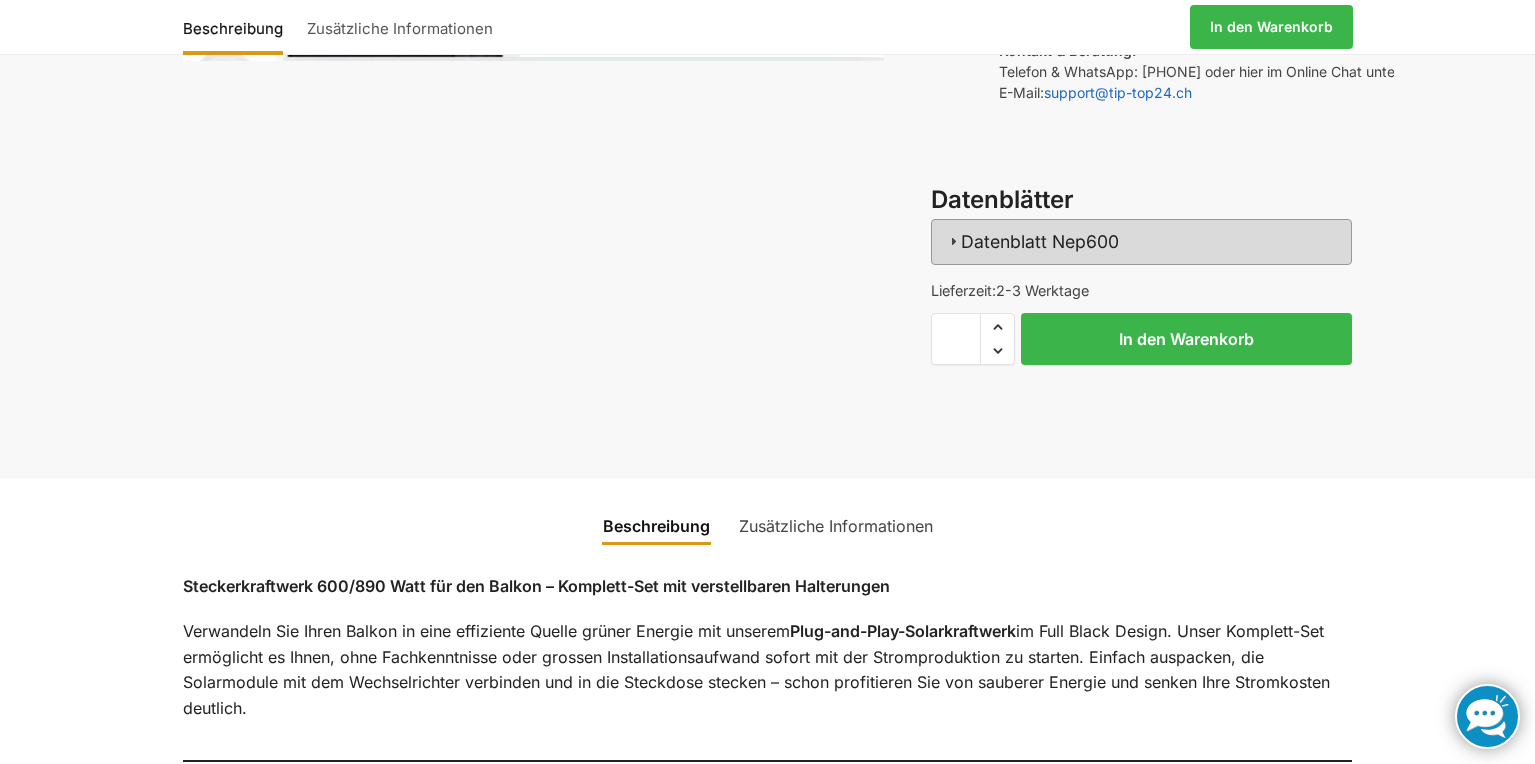 click on "Datenblatt Nep600" at bounding box center [1141, 241] 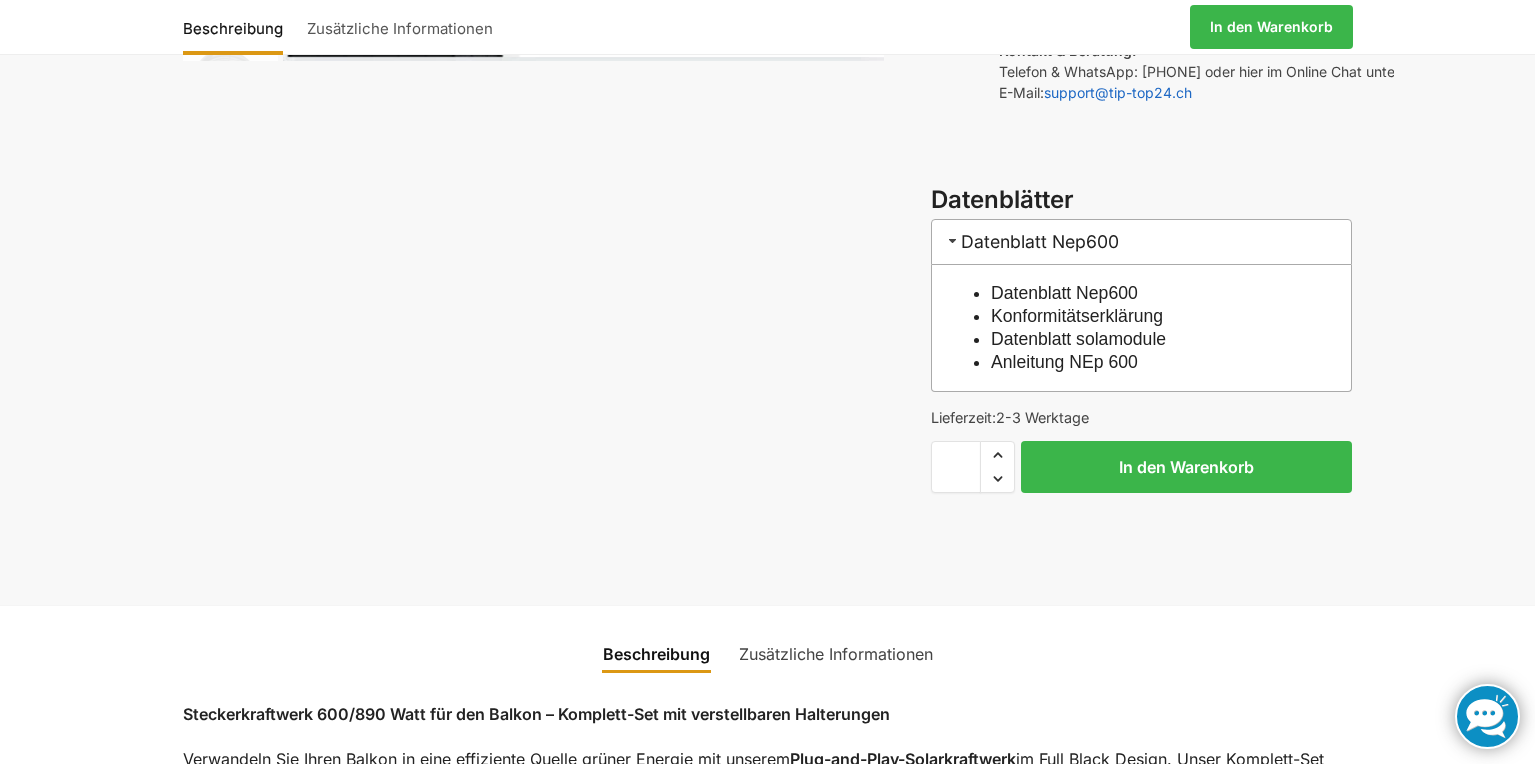 click on "Datenblatt Nep600" at bounding box center [1064, 293] 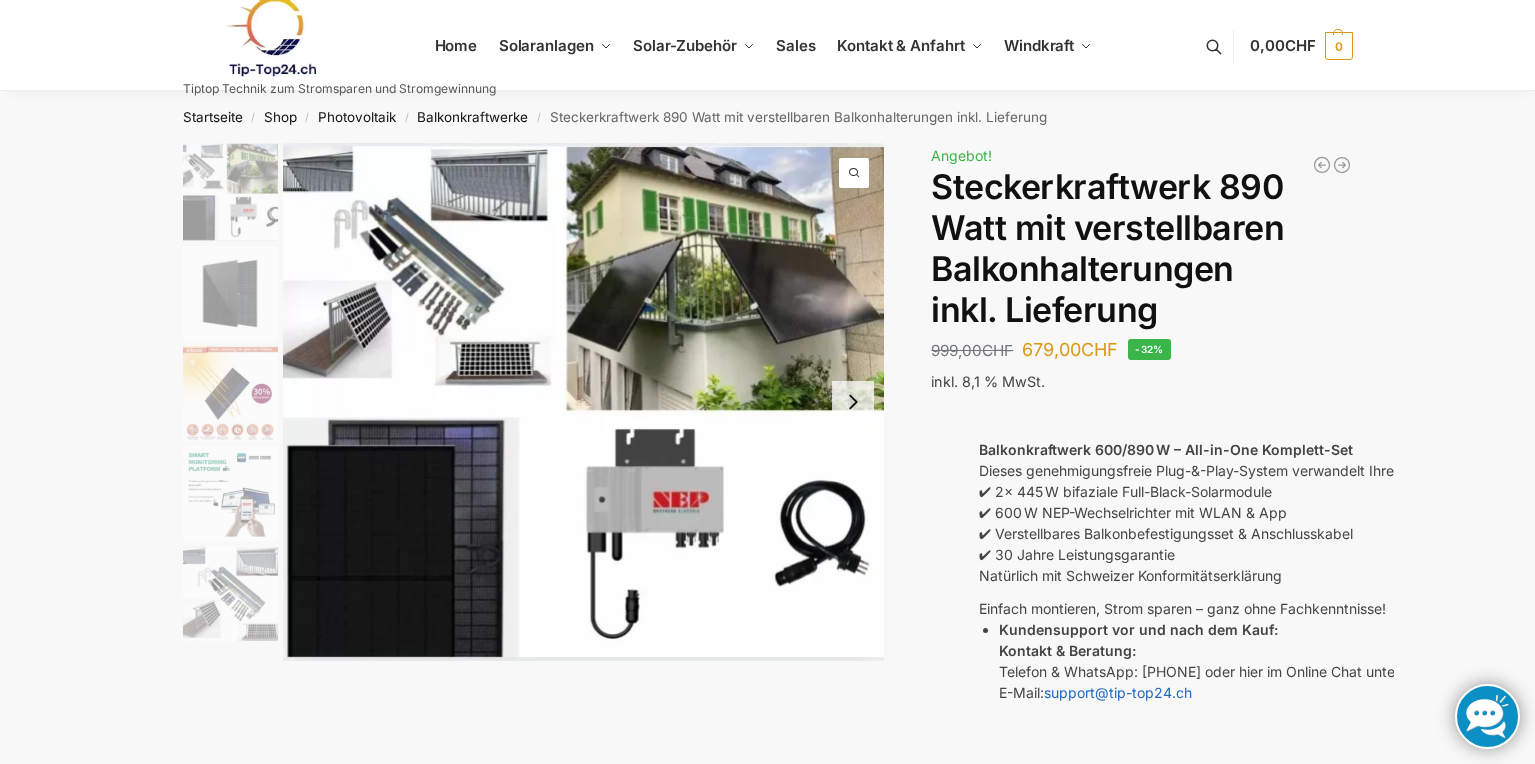 scroll, scrollTop: 600, scrollLeft: 0, axis: vertical 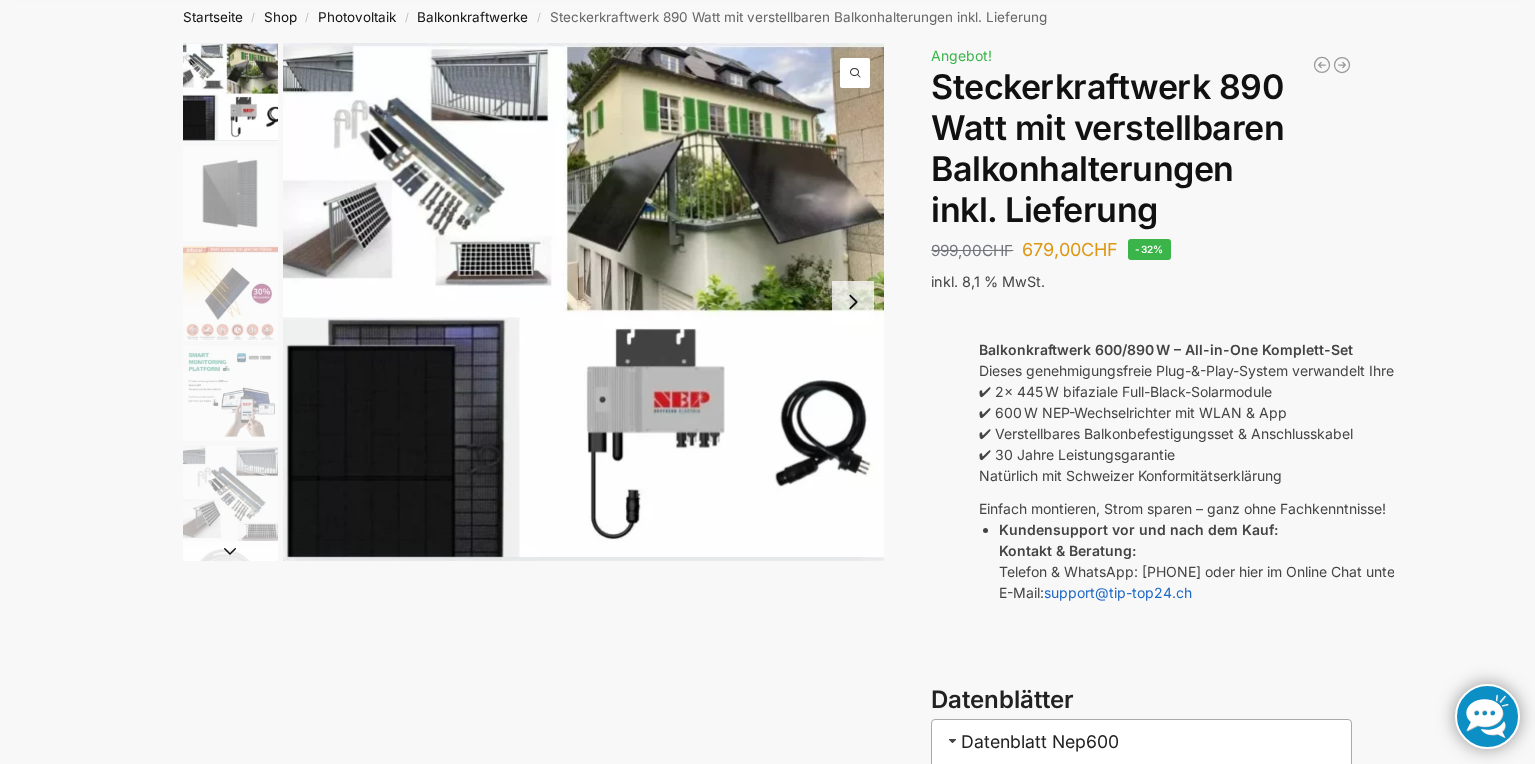 click at bounding box center [584, 302] 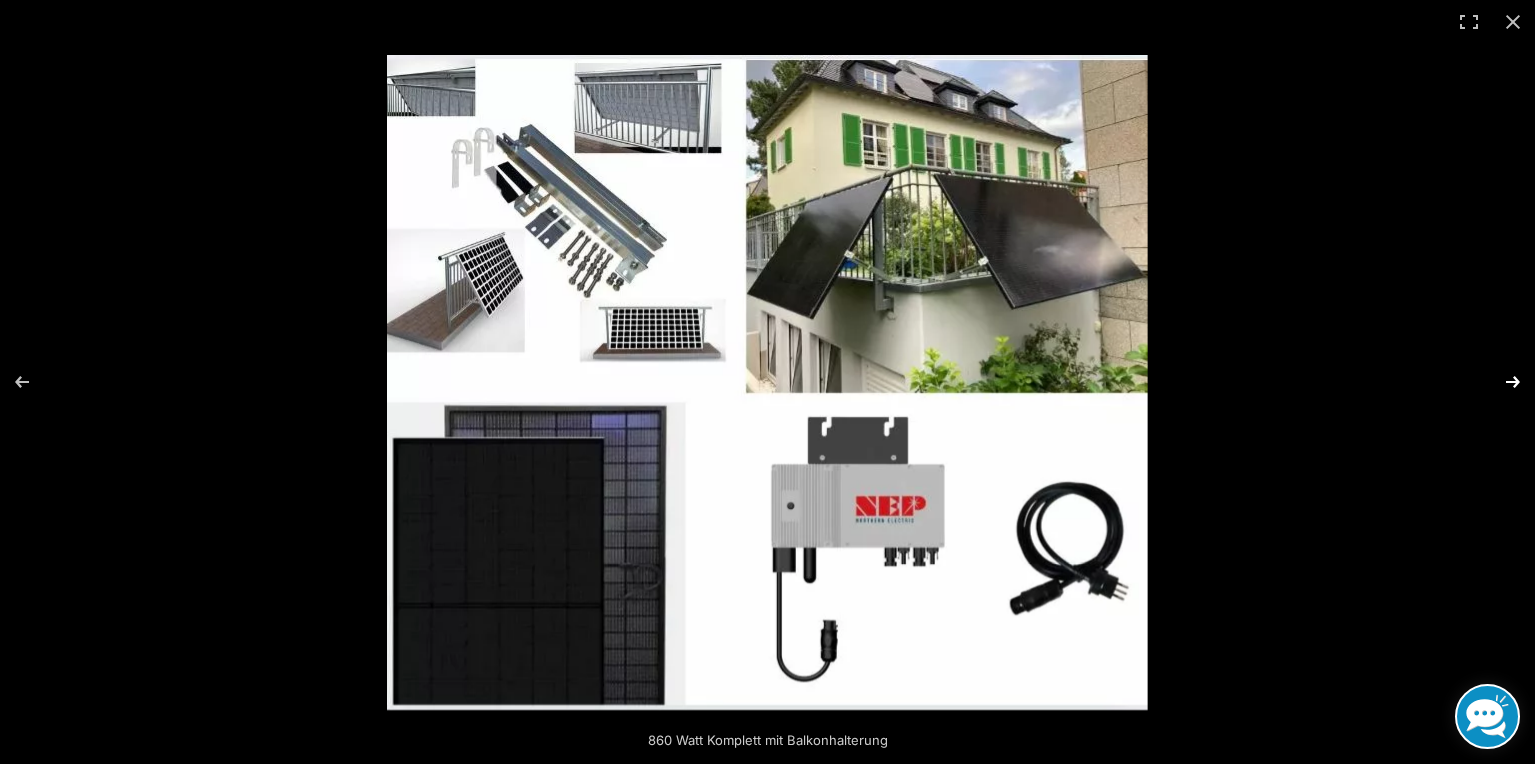 click at bounding box center [1500, 382] 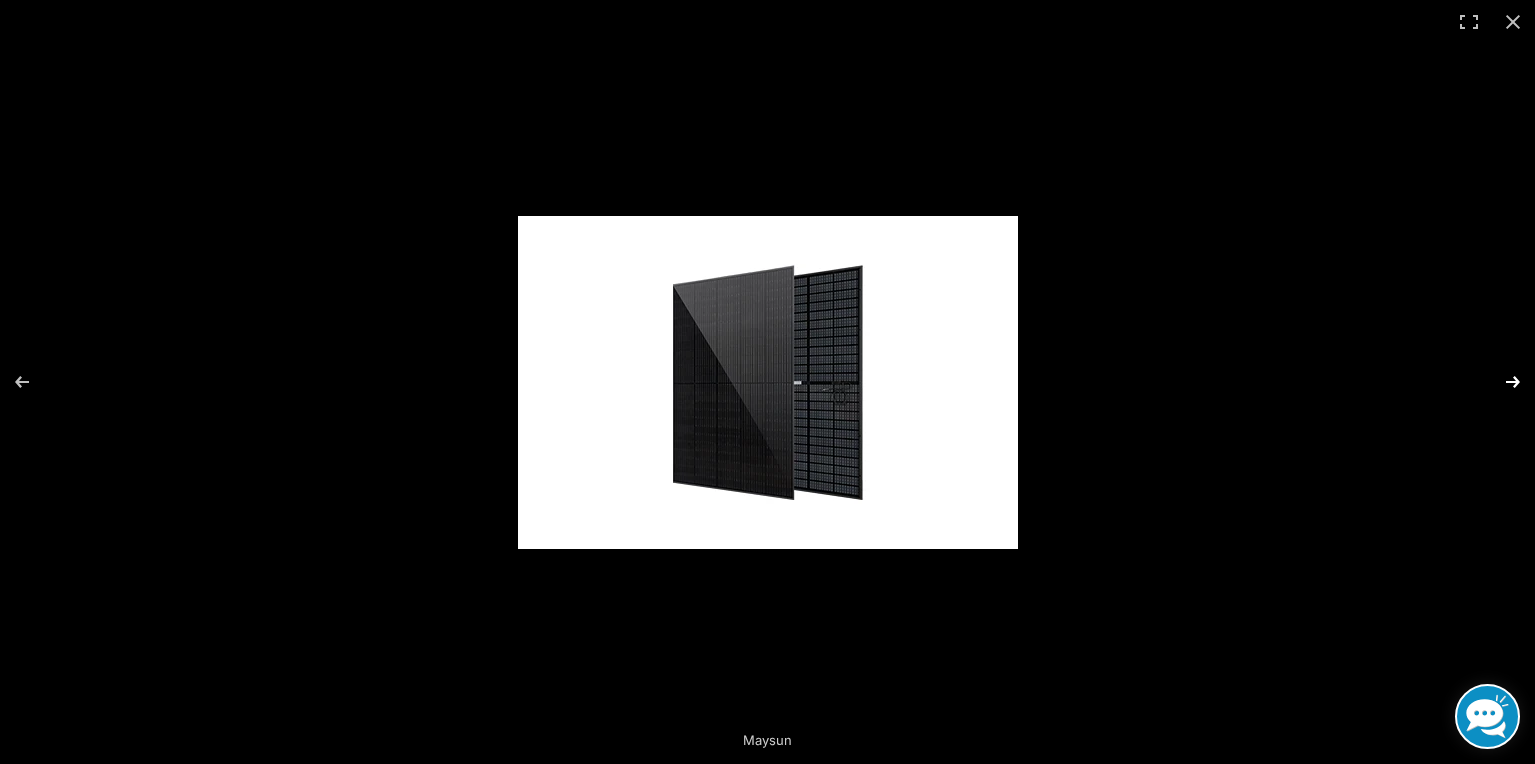 click at bounding box center (1500, 382) 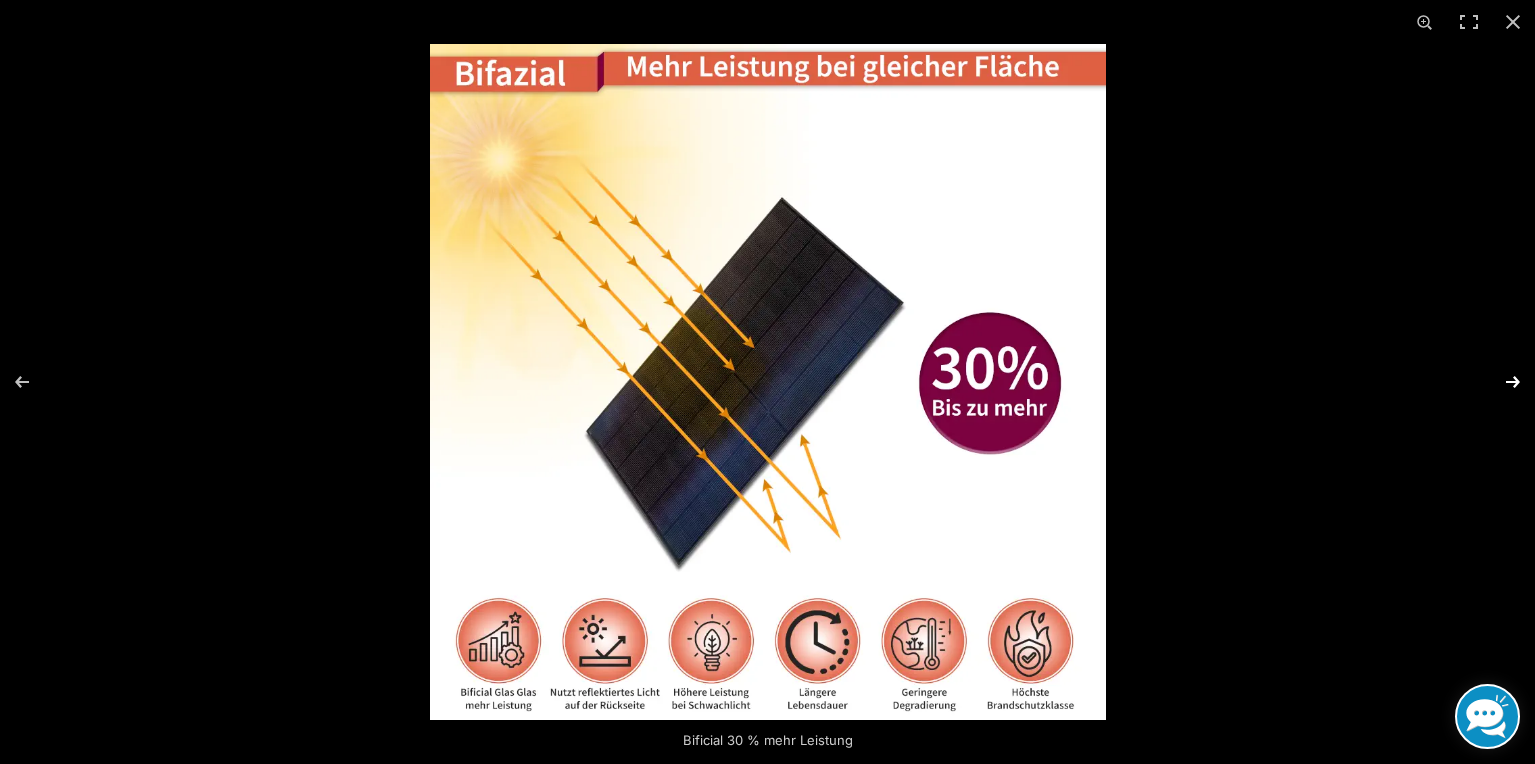 click at bounding box center [1500, 382] 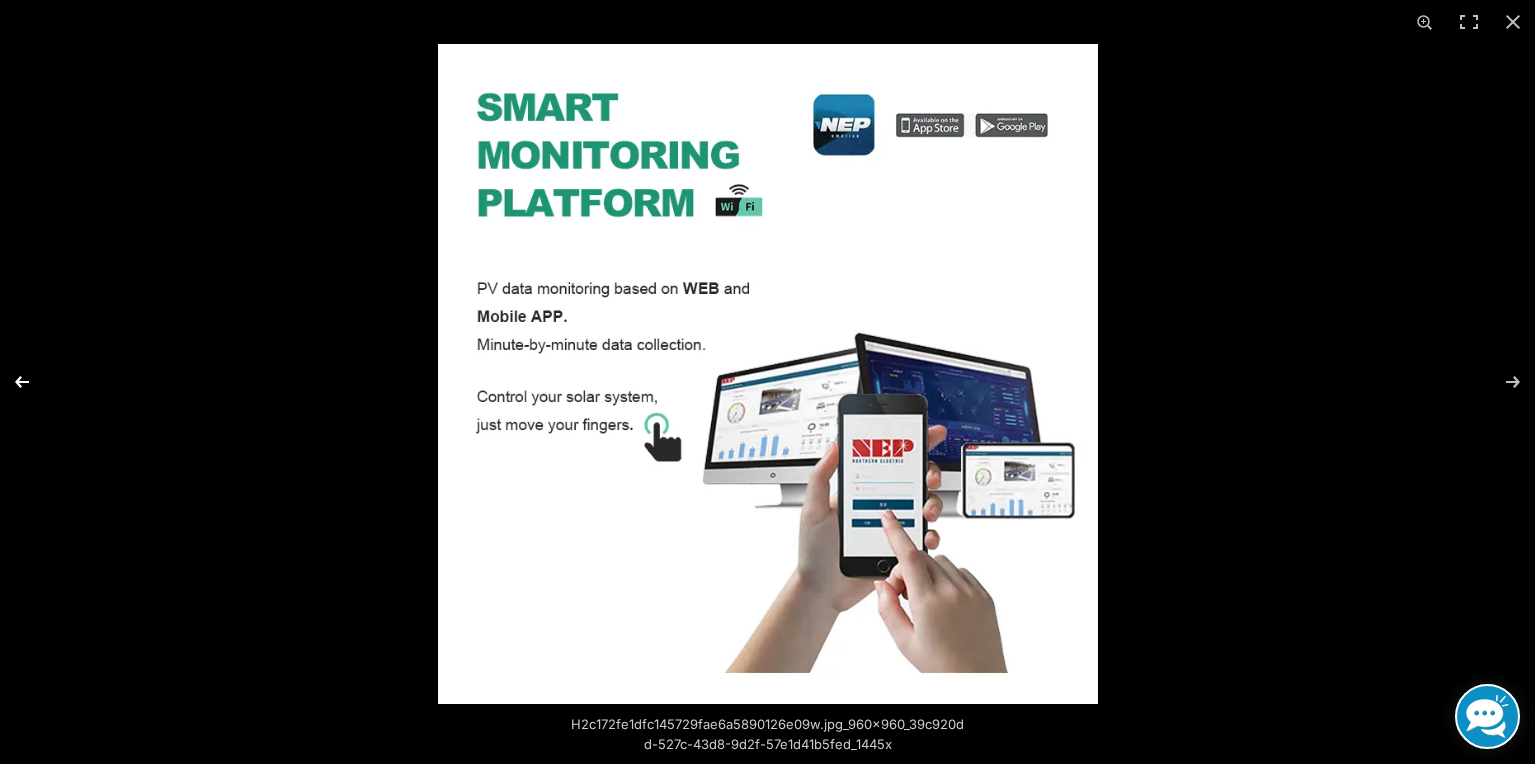click at bounding box center (35, 382) 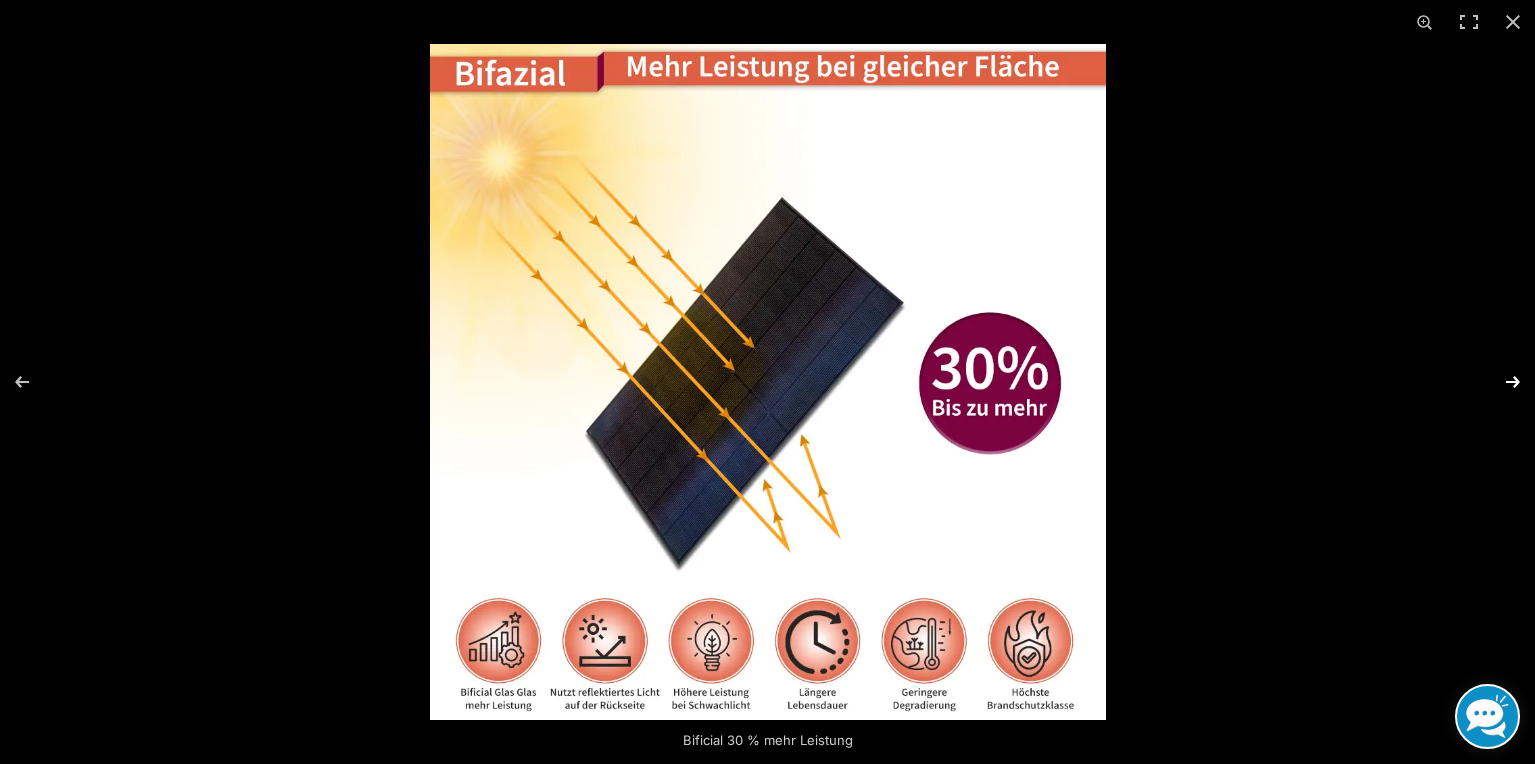 click at bounding box center [1500, 382] 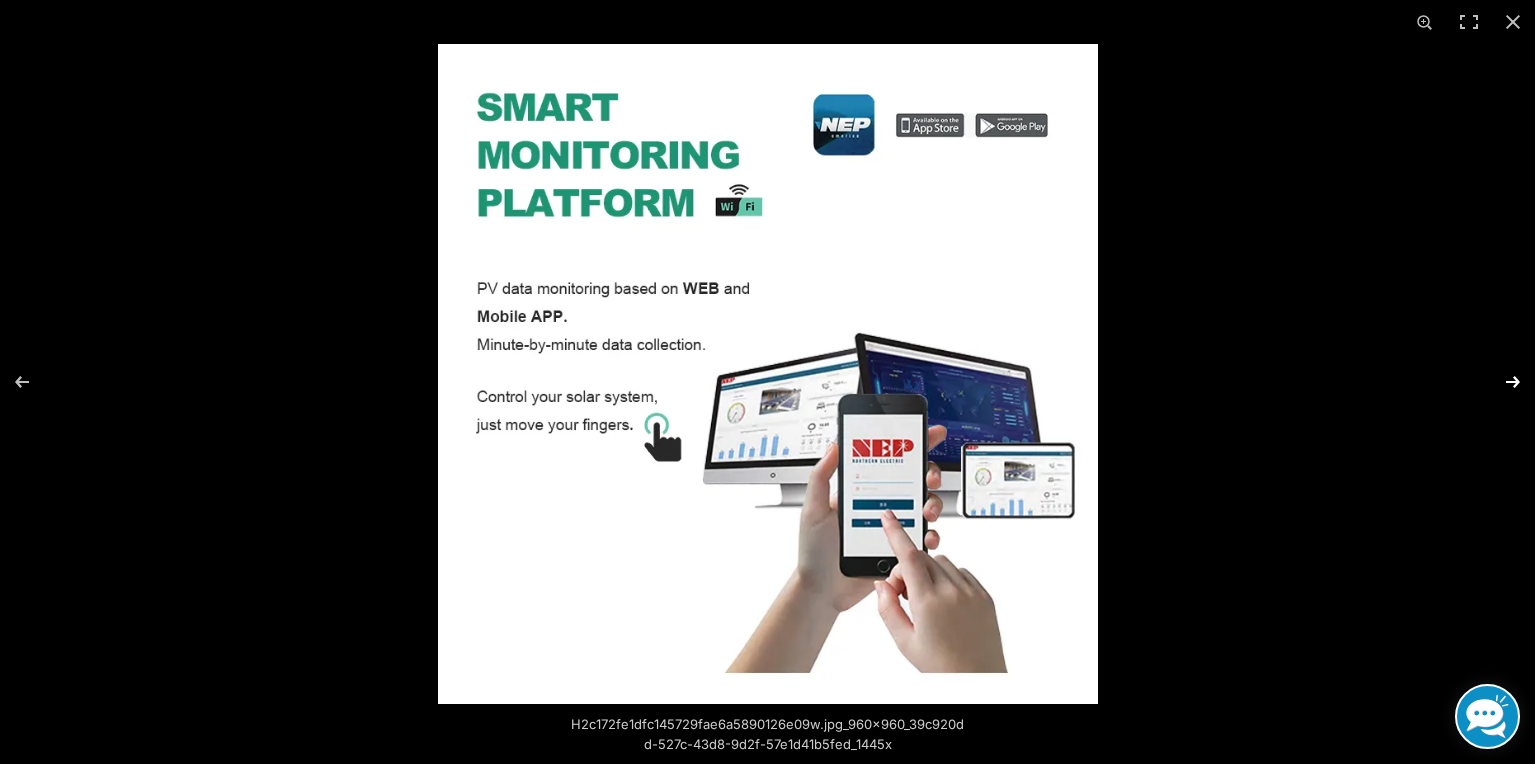 click at bounding box center (1500, 382) 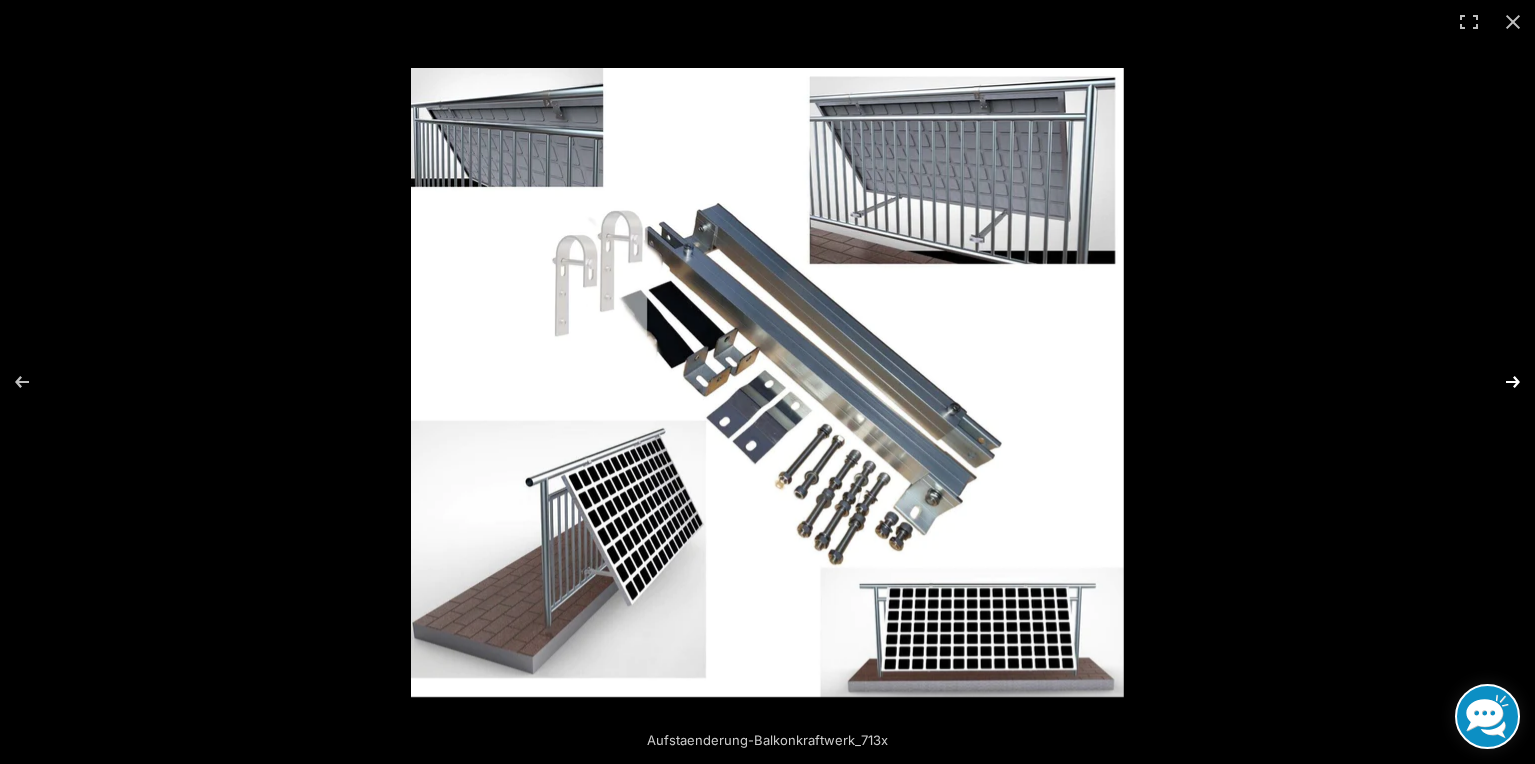 click at bounding box center (1500, 382) 